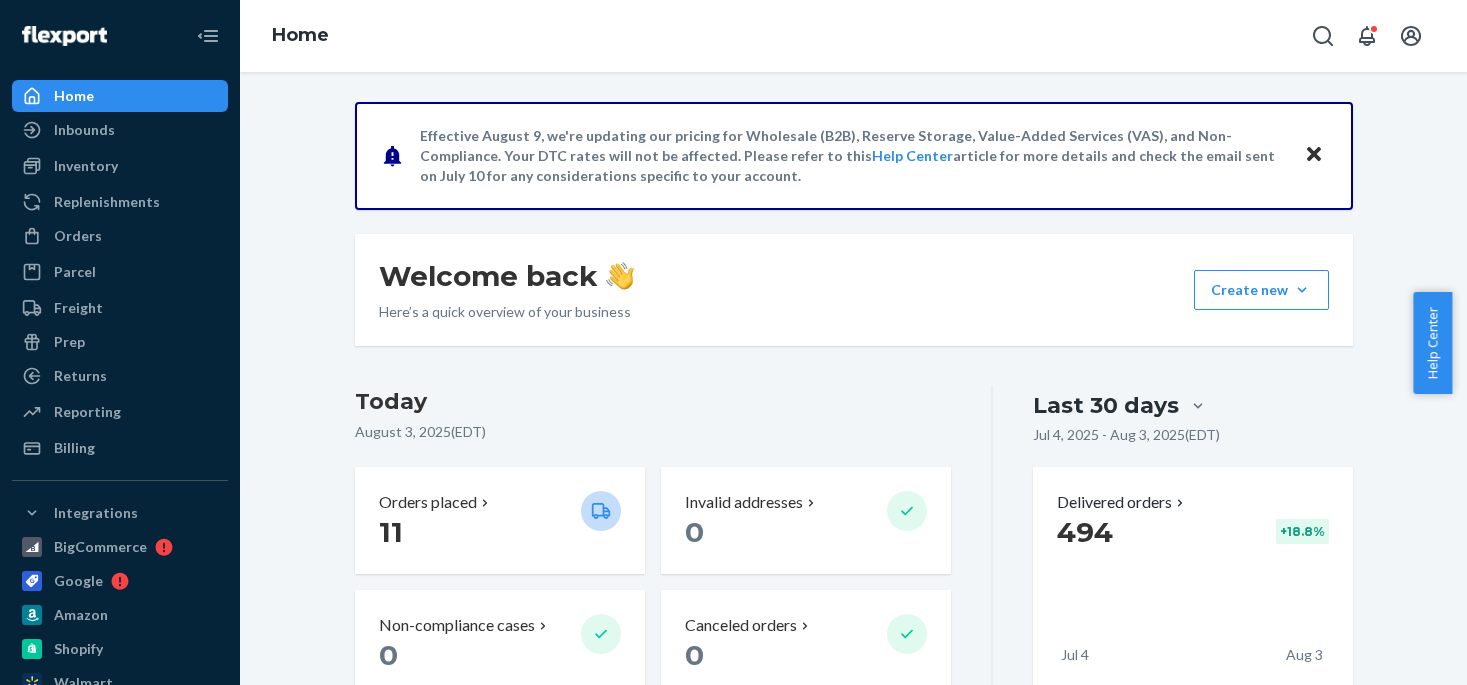 scroll, scrollTop: 0, scrollLeft: 0, axis: both 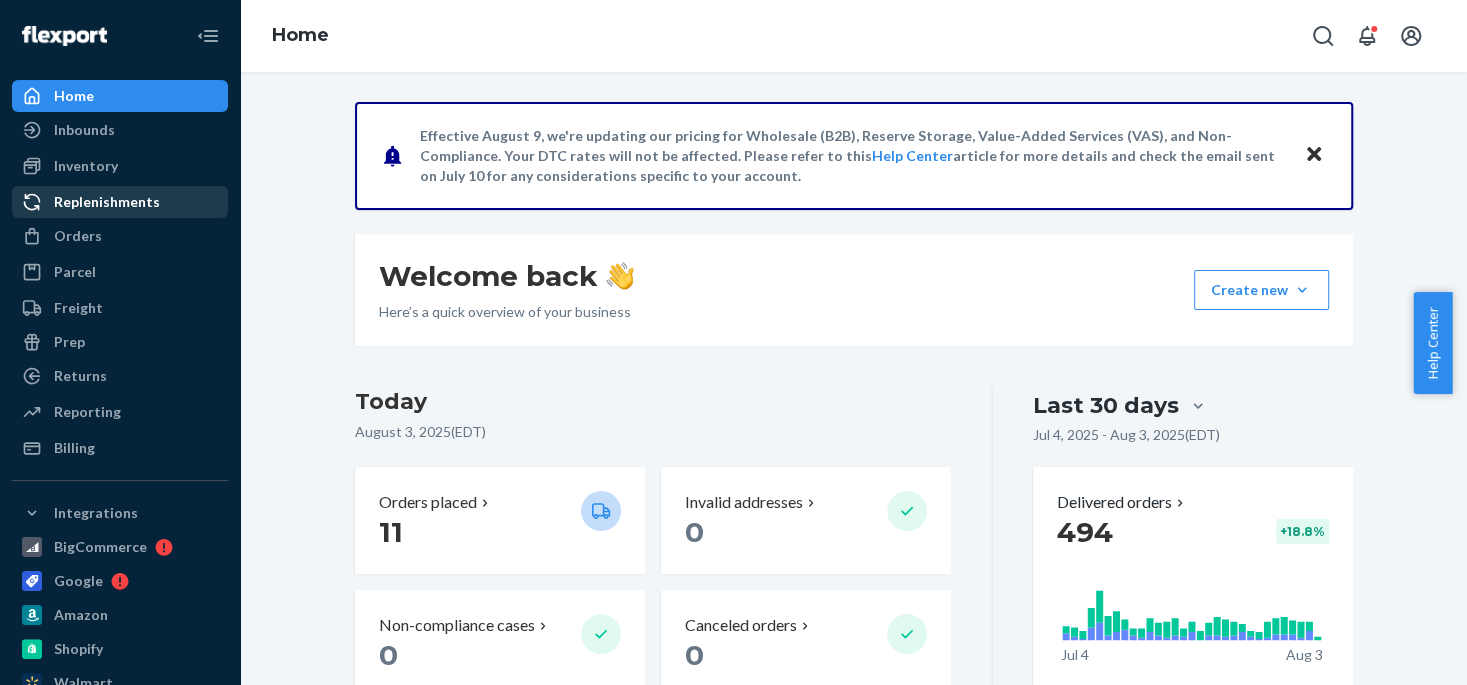 drag, startPoint x: 81, startPoint y: 243, endPoint x: 129, endPoint y: 214, distance: 56.0803 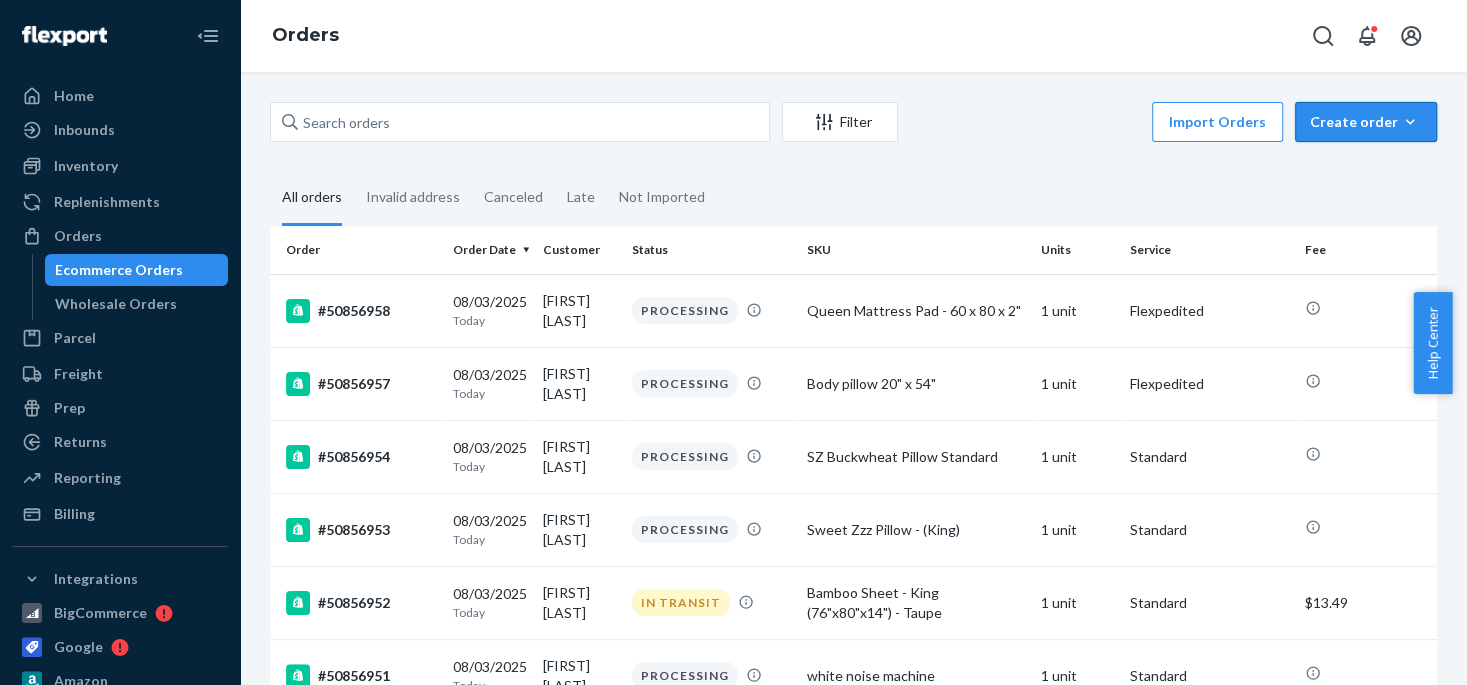 click on "Create order" at bounding box center [1366, 122] 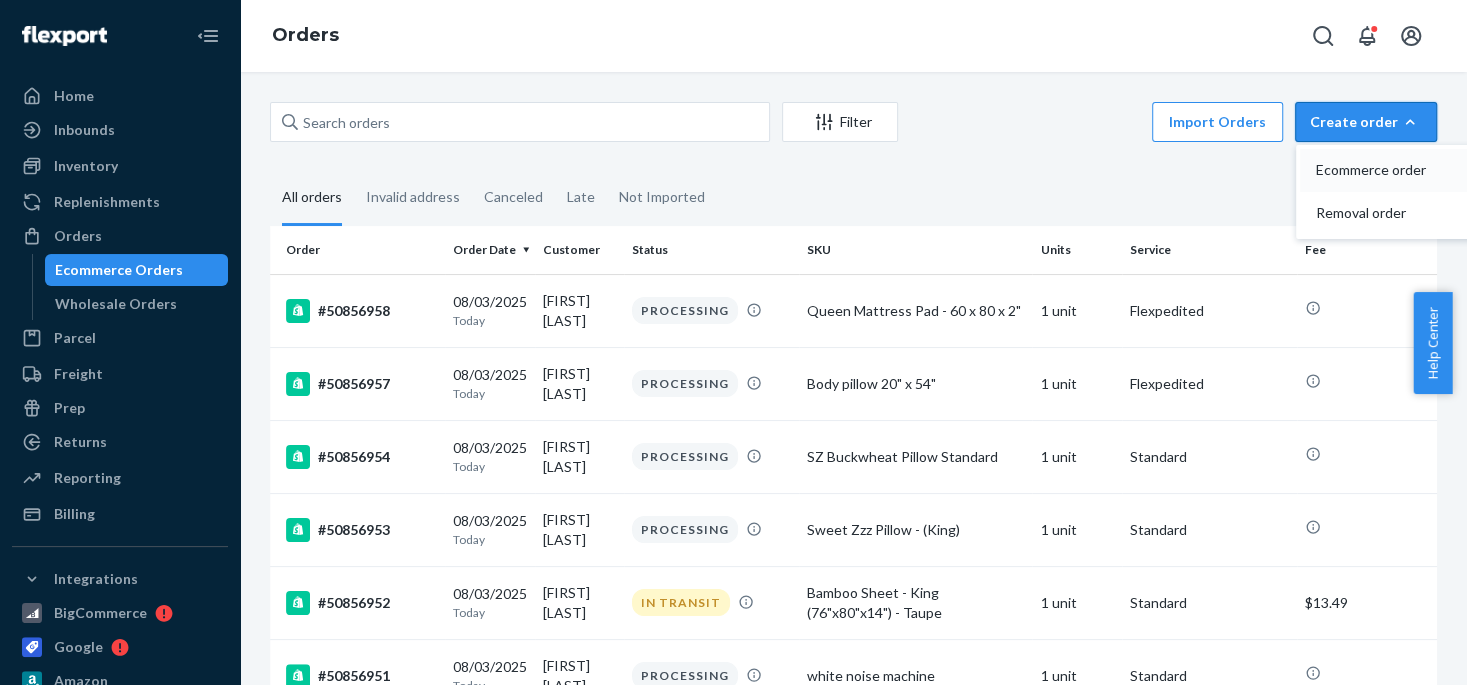 click on "Ecommerce order" at bounding box center (1378, 170) 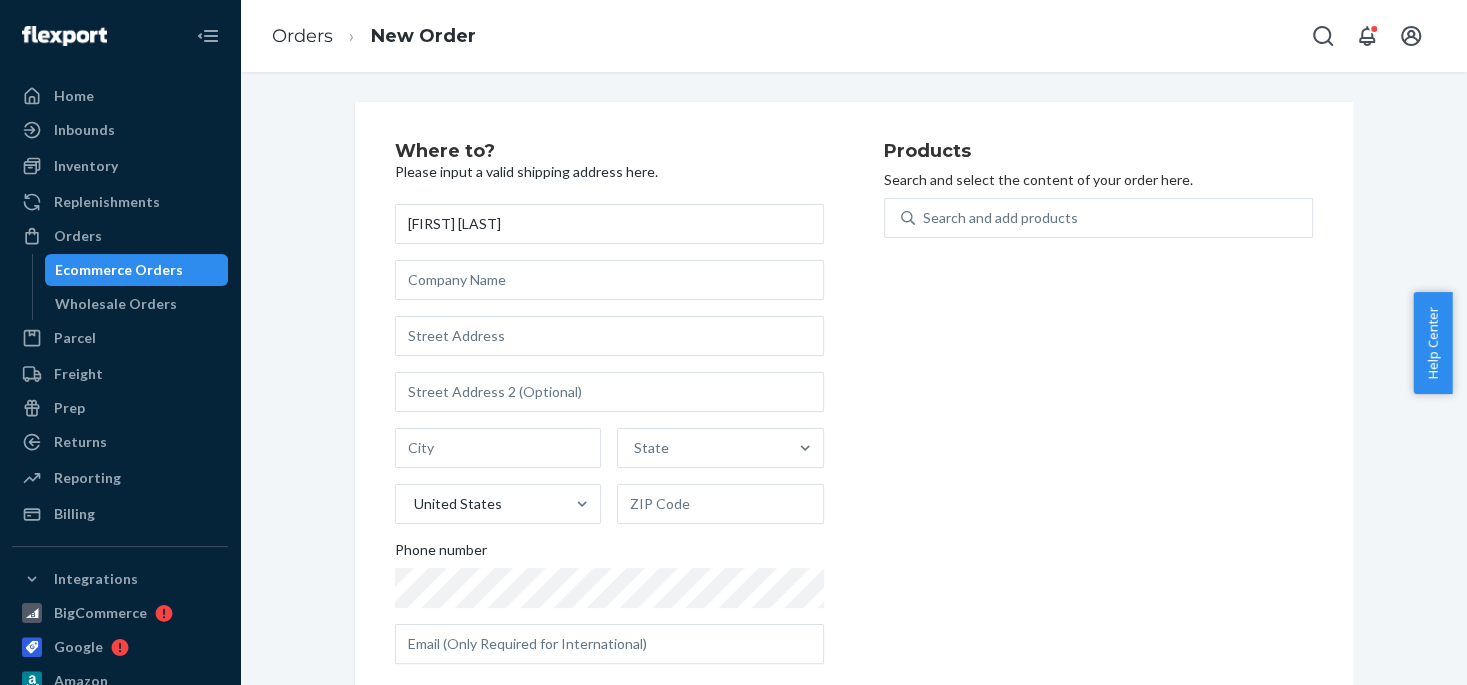 type on "[FIRST] [LAST]" 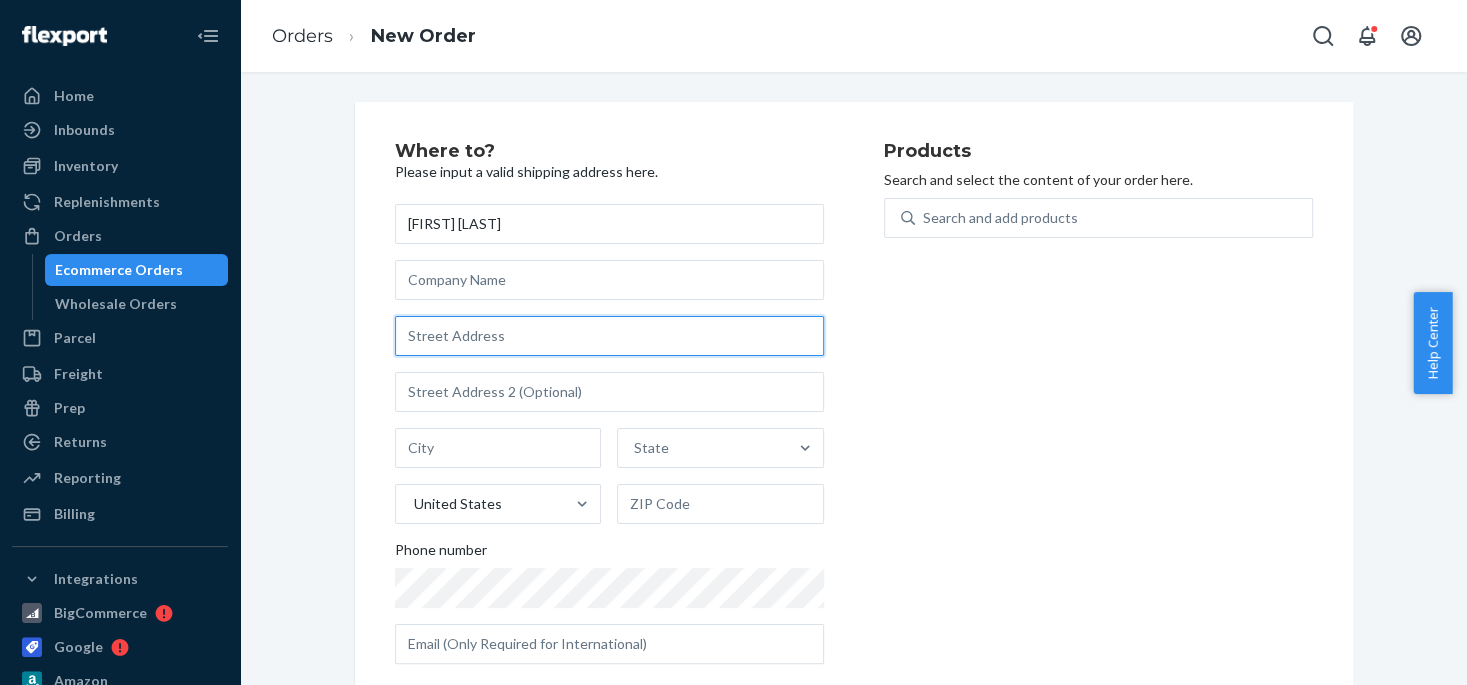 click at bounding box center [609, 336] 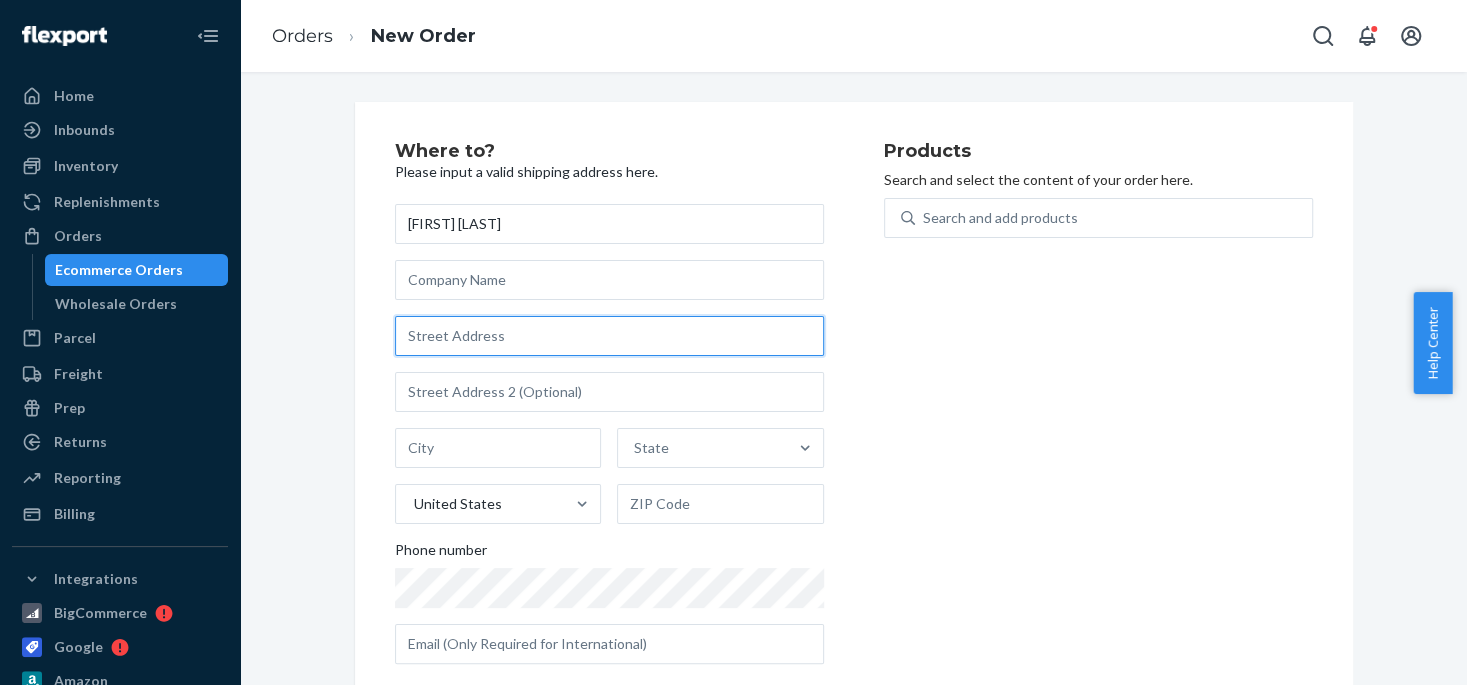 paste on "[NUMBER] [STREET]" 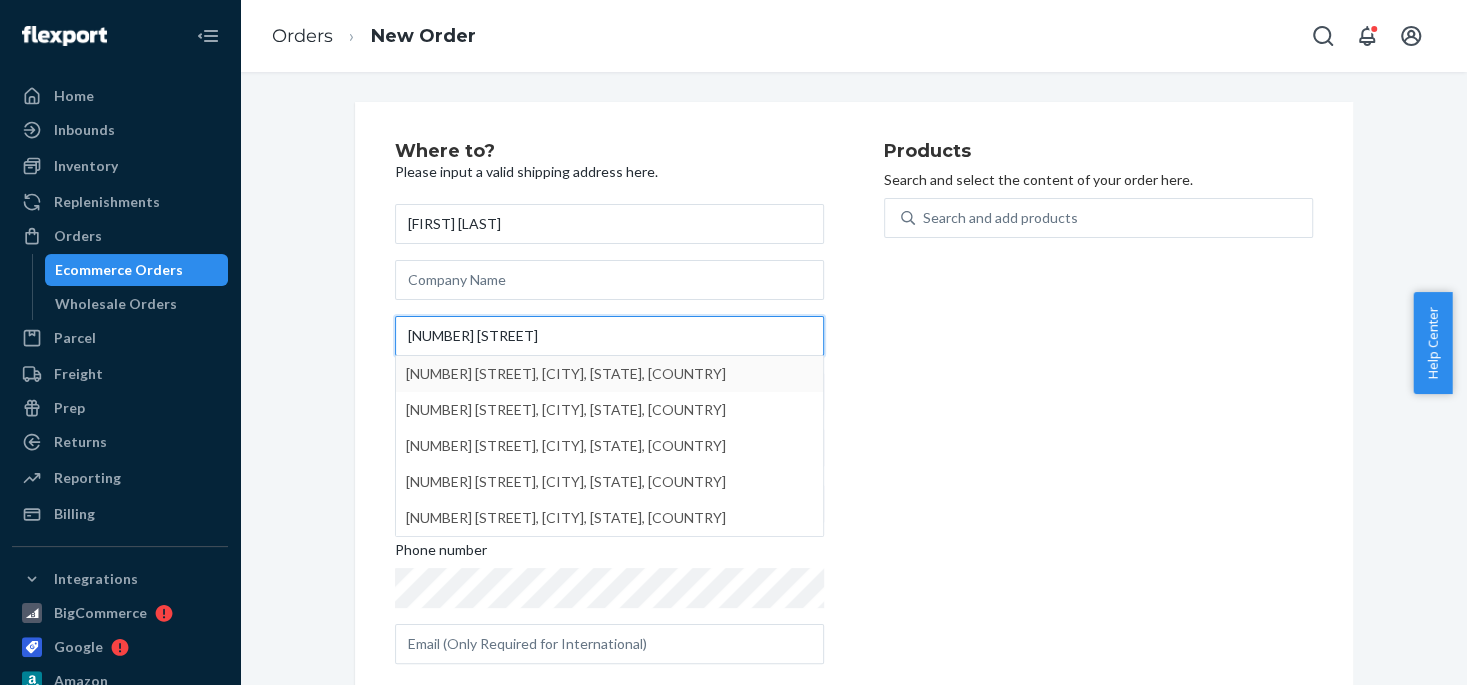 type on "[NUMBER] [STREET]" 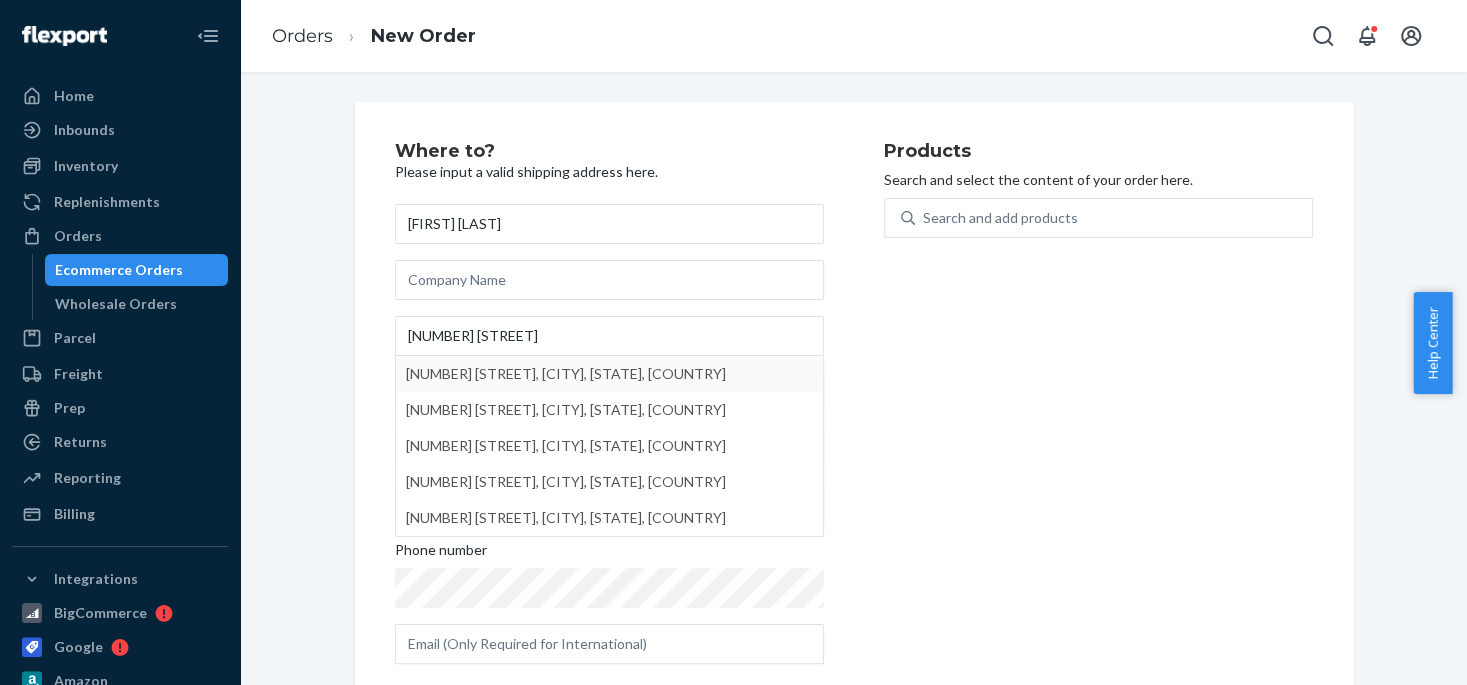 type on "[NAME]" 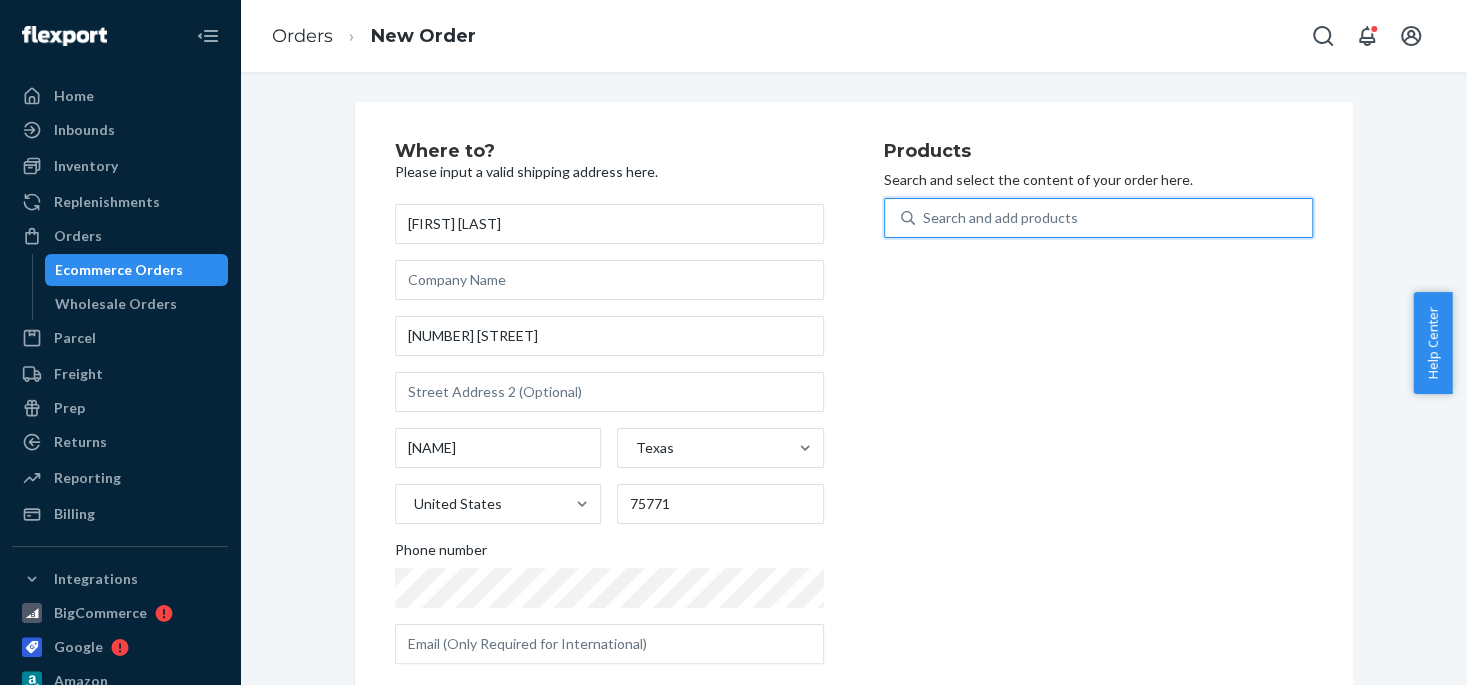 click on "Search and add products" at bounding box center [1000, 218] 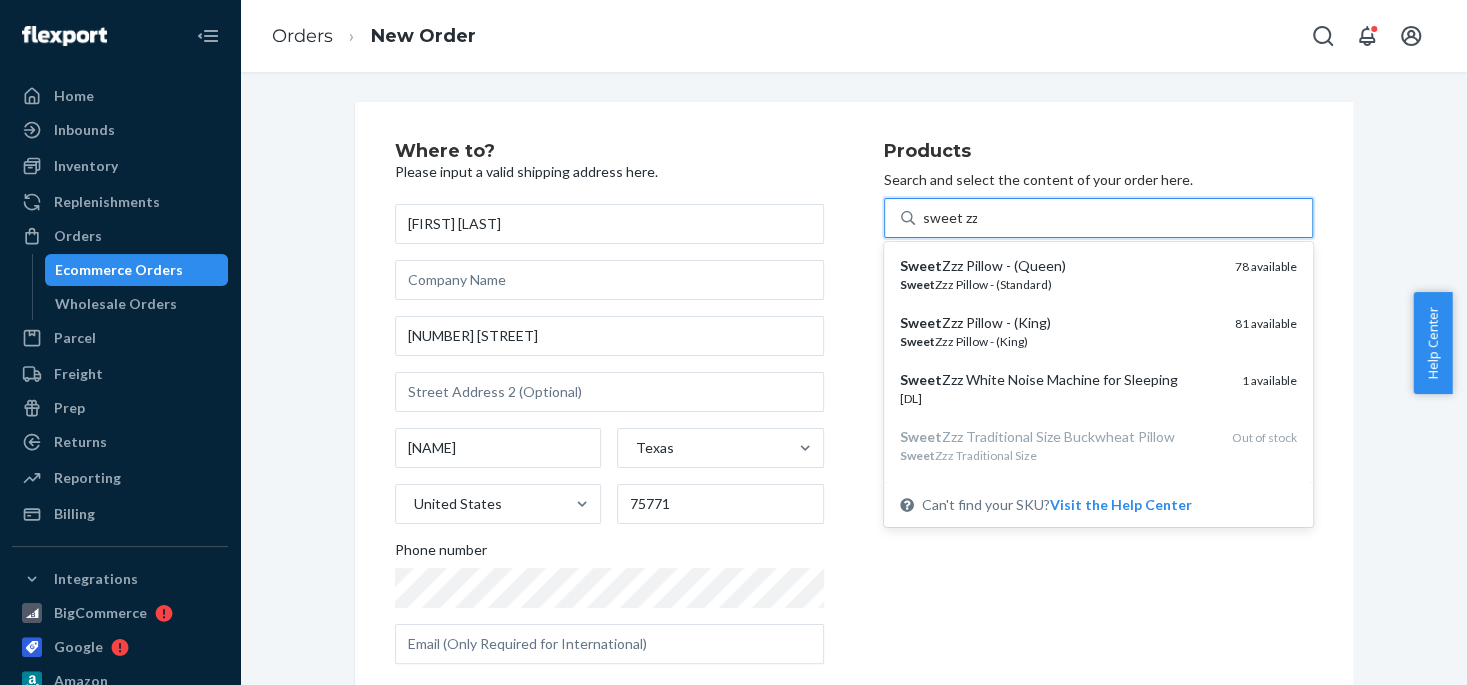 type on "sweet zzz" 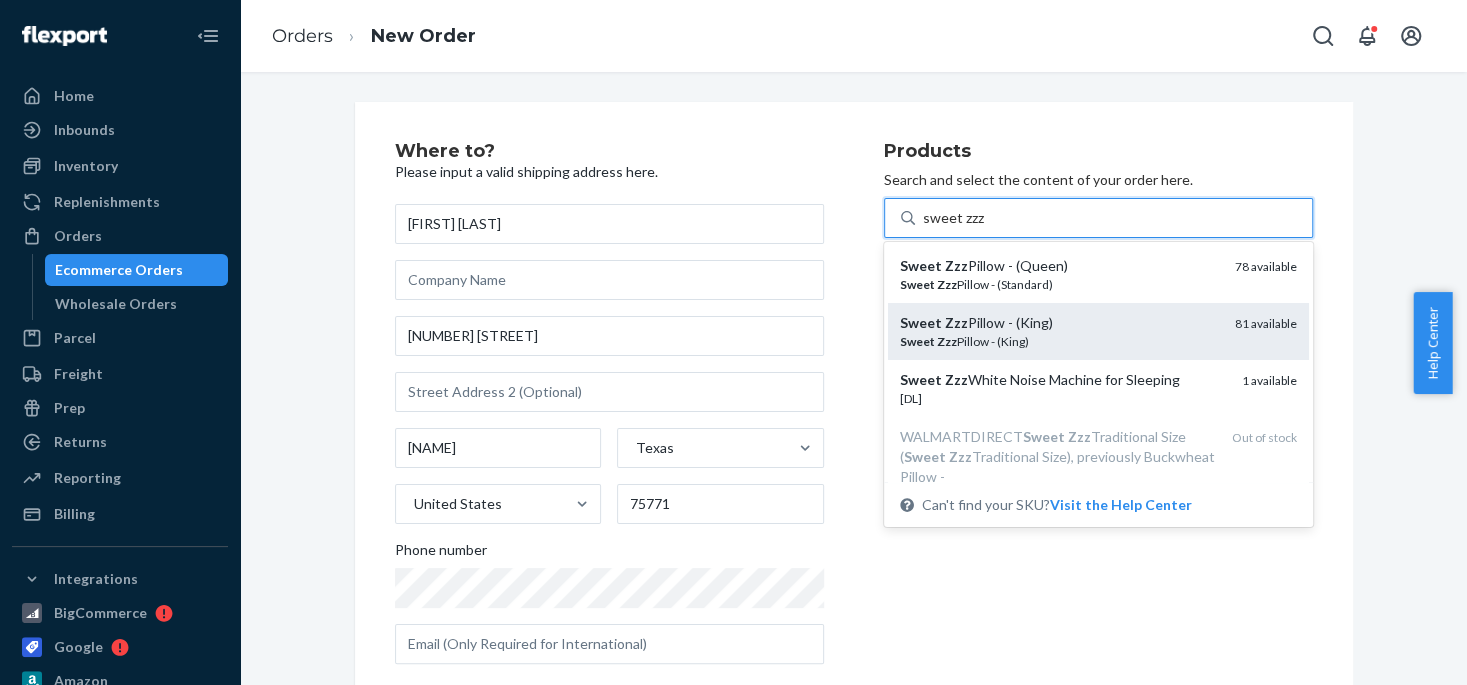 click on "81 available" at bounding box center (1266, 323) 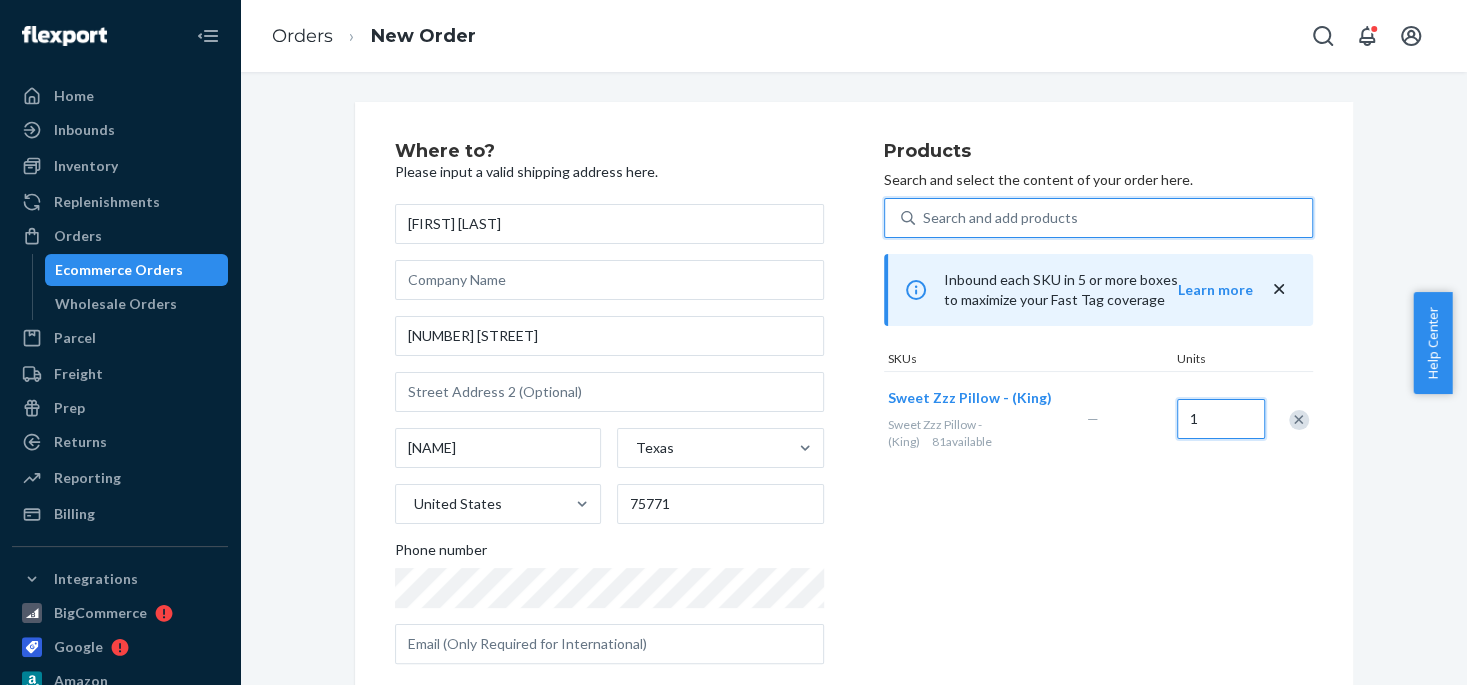click on "1" at bounding box center (1221, 419) 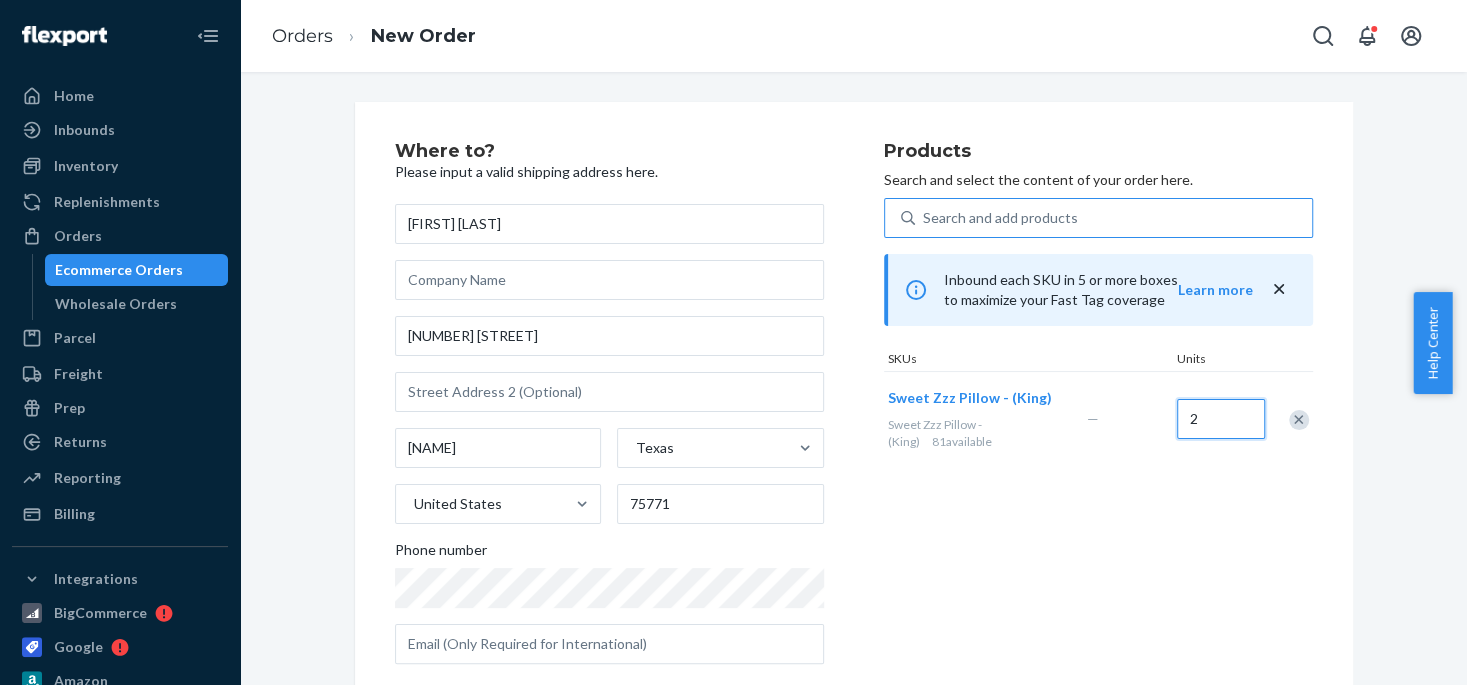type on "2" 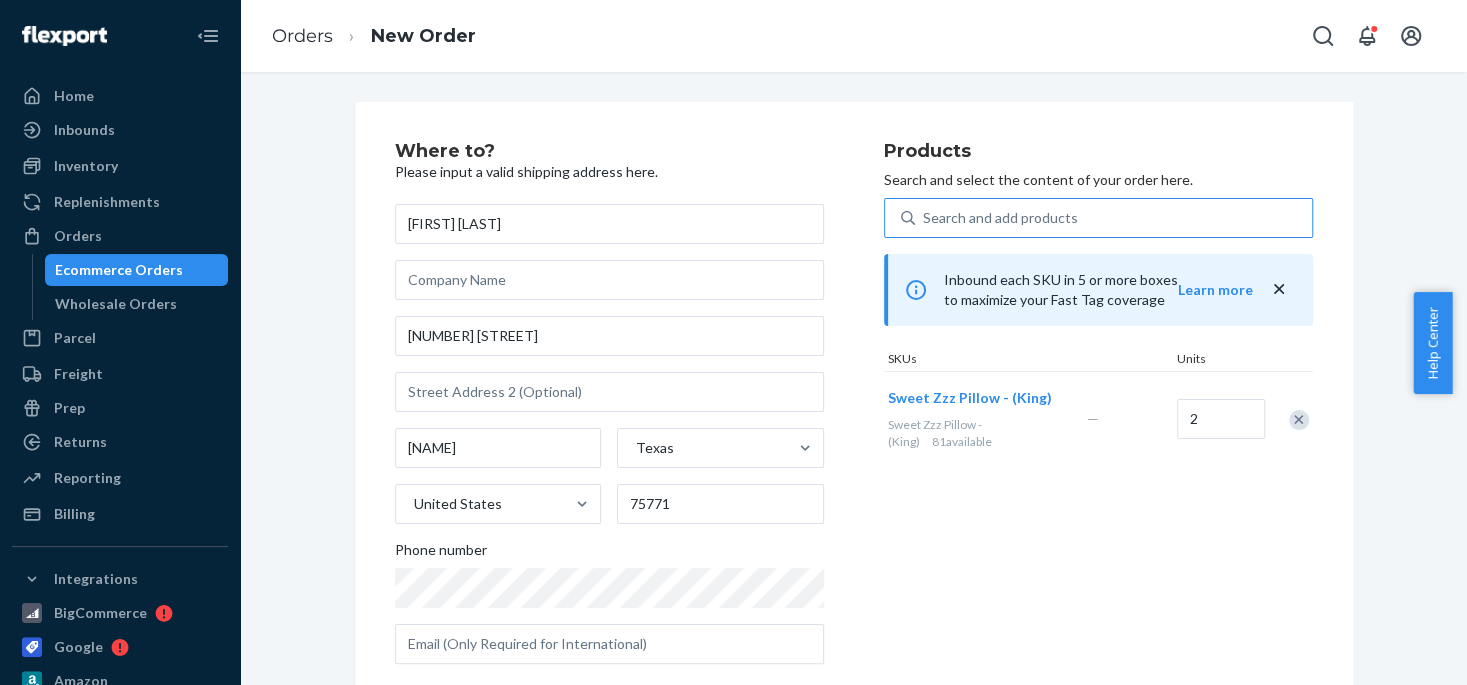 click on "Search and add products" at bounding box center (1000, 218) 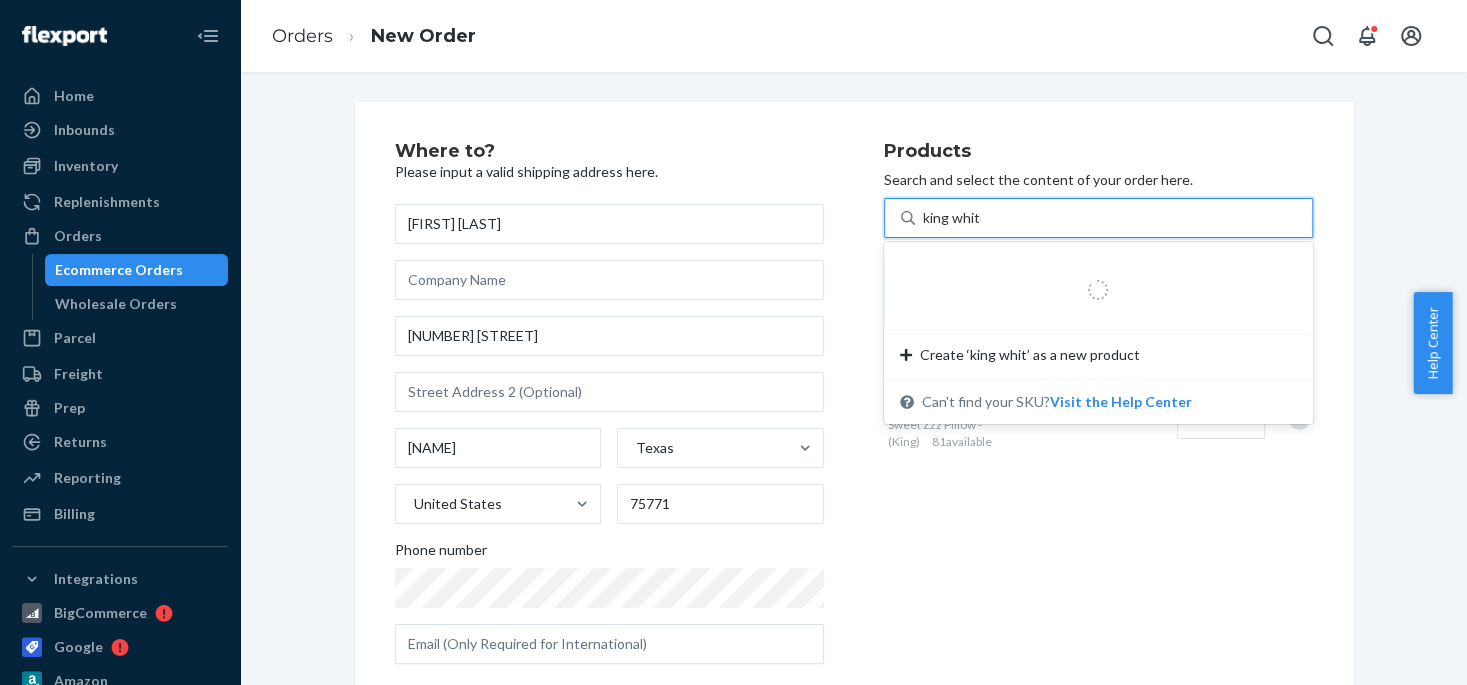 type on "king white" 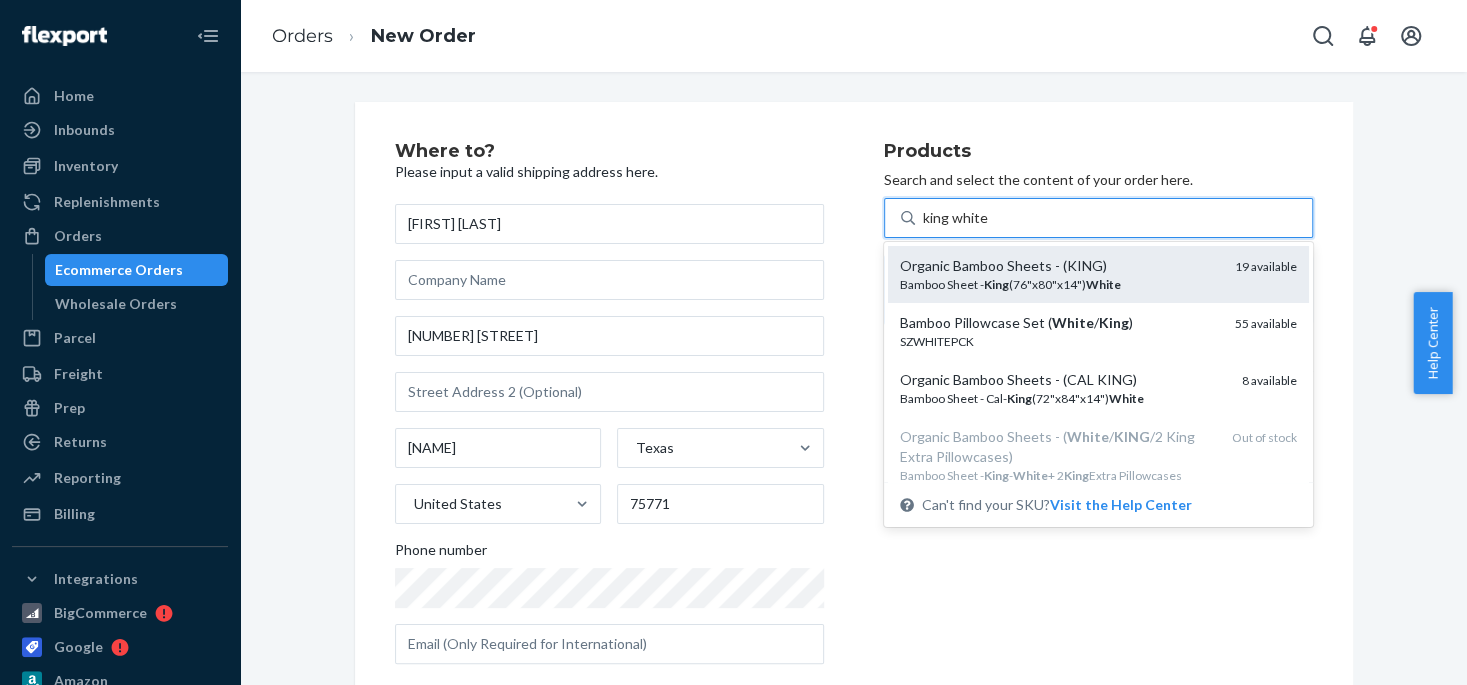 click on "Organic Bamboo Sheets - (KING)" at bounding box center [1059, 266] 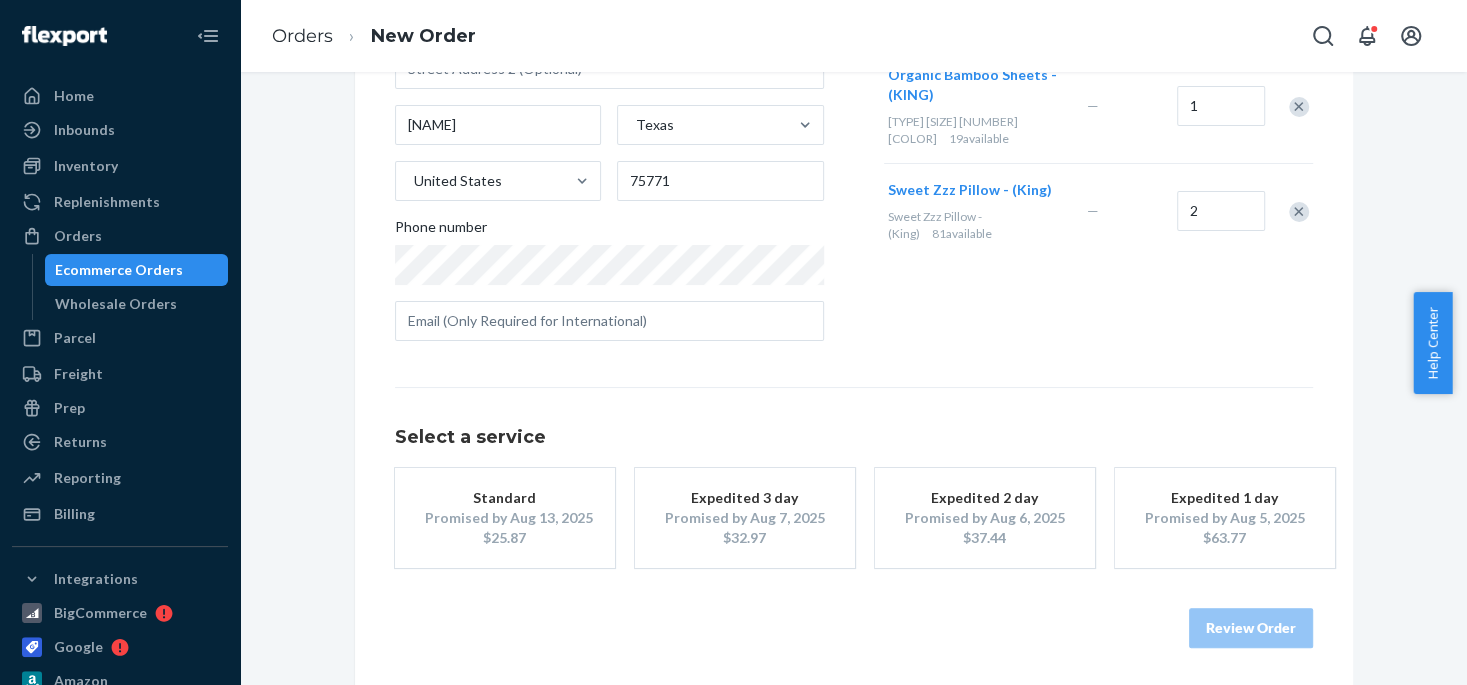 scroll, scrollTop: 325, scrollLeft: 0, axis: vertical 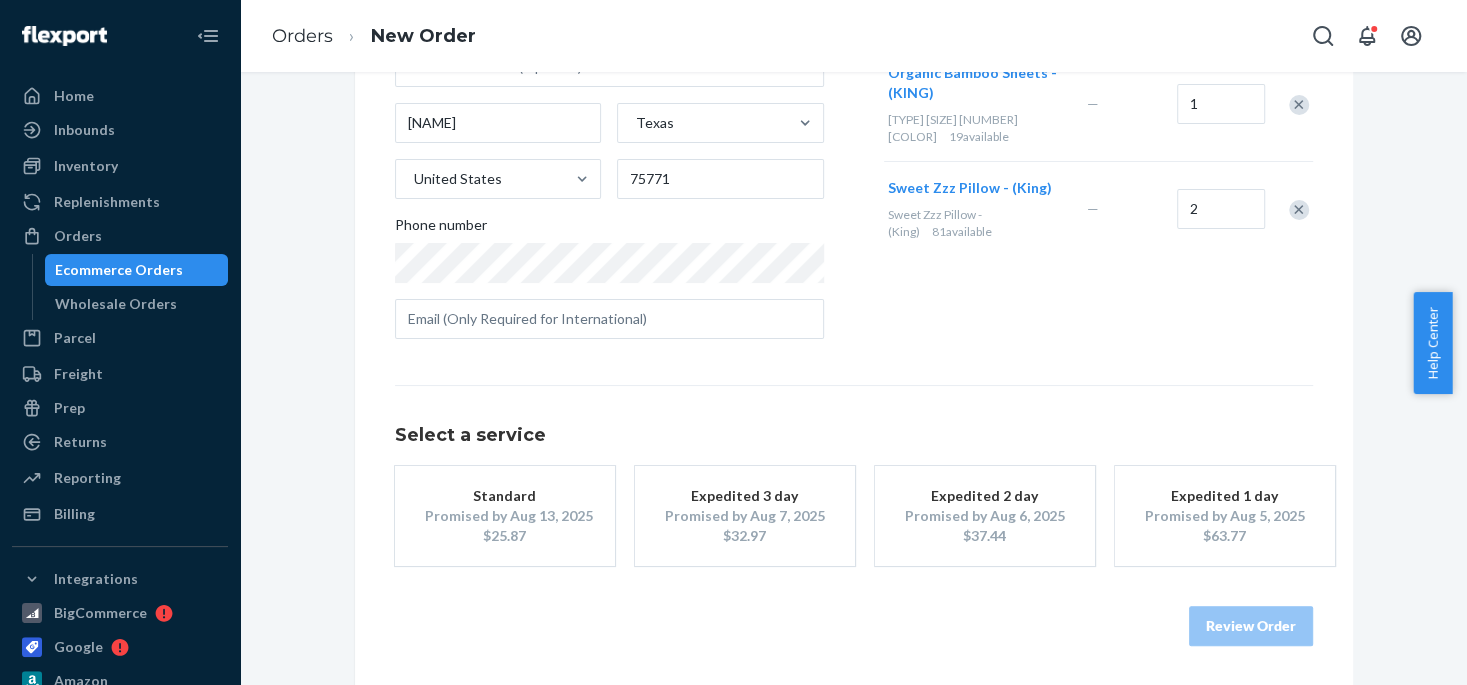 click on "$25.87" at bounding box center (505, 536) 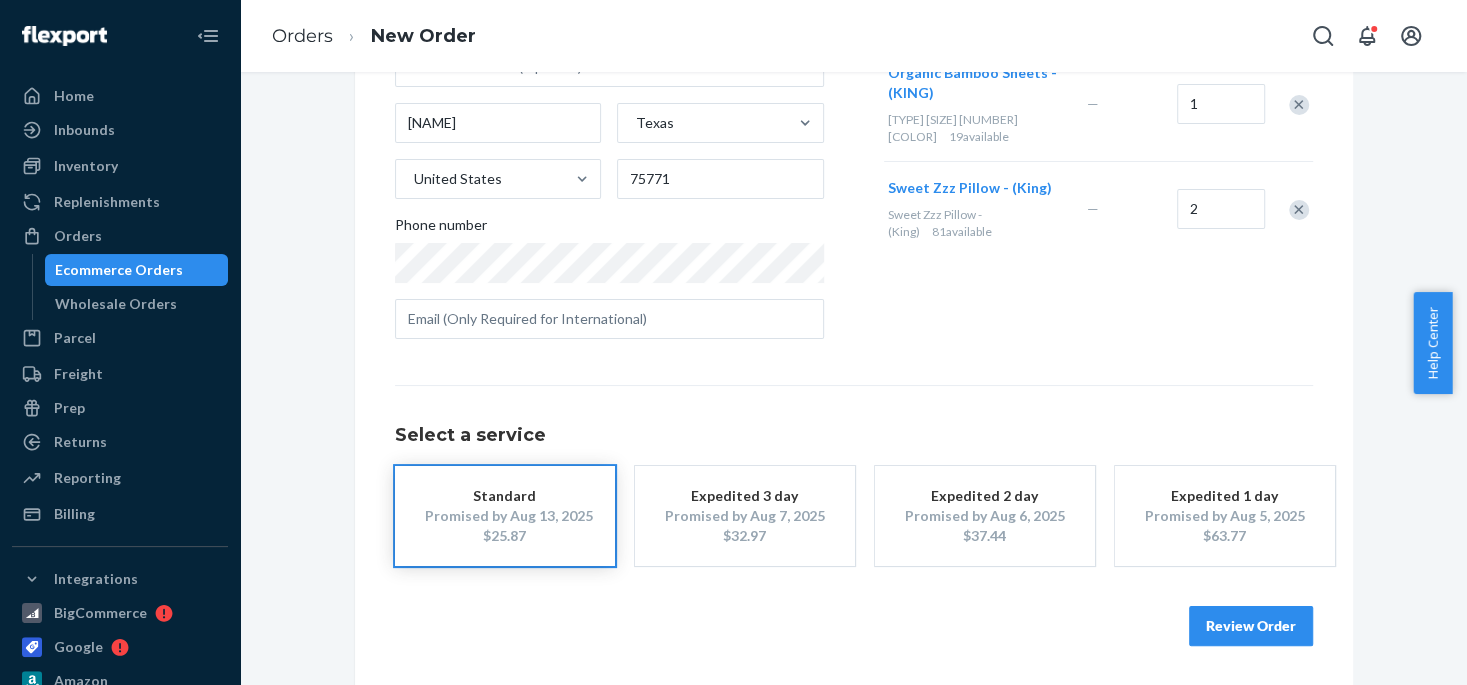 click on "Review Order" at bounding box center [1251, 626] 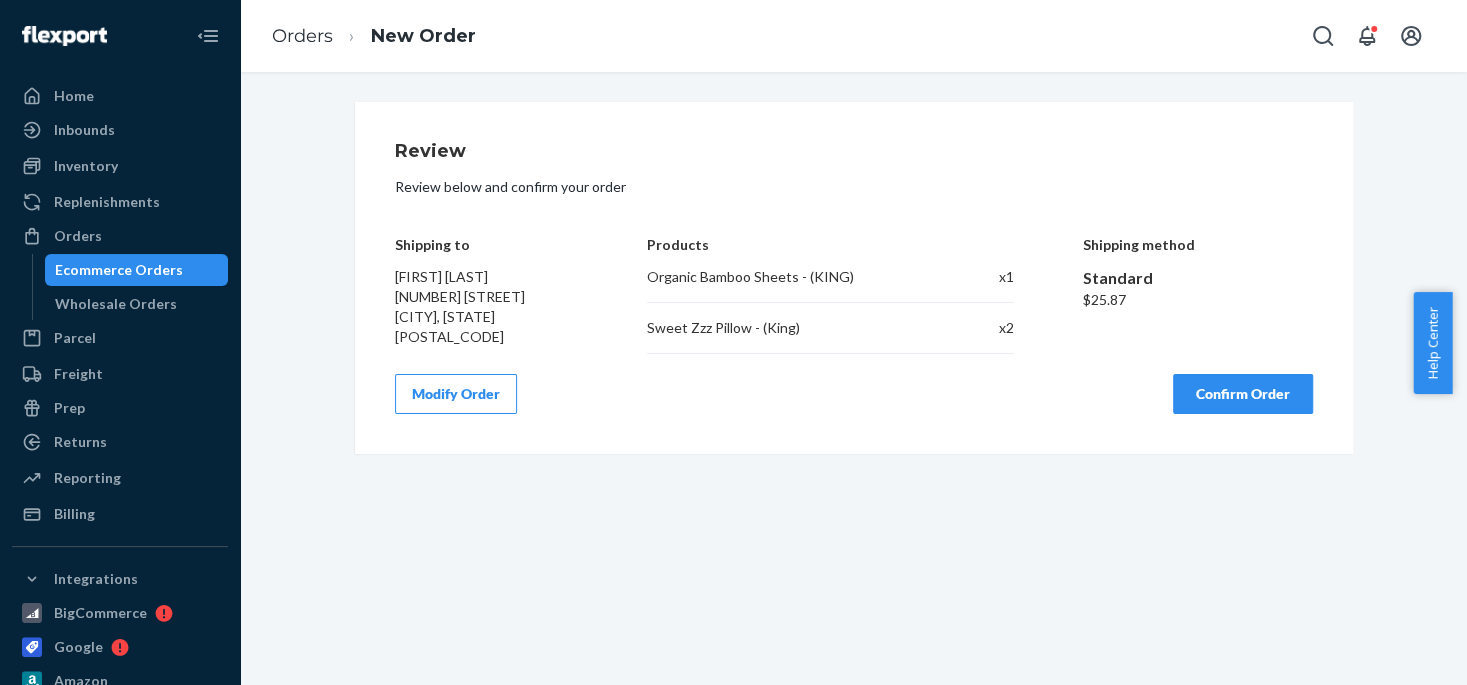 click on "Confirm Order" at bounding box center [1243, 394] 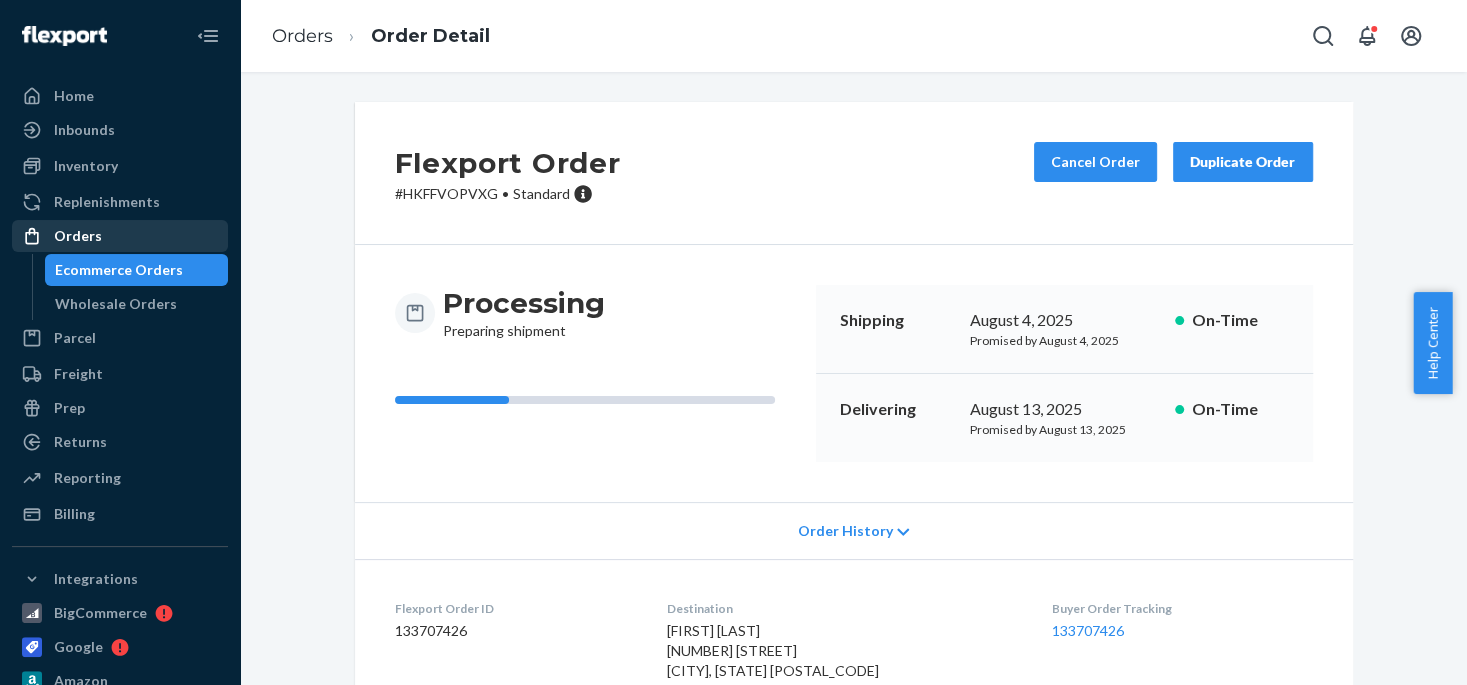 click on "Orders" at bounding box center [78, 236] 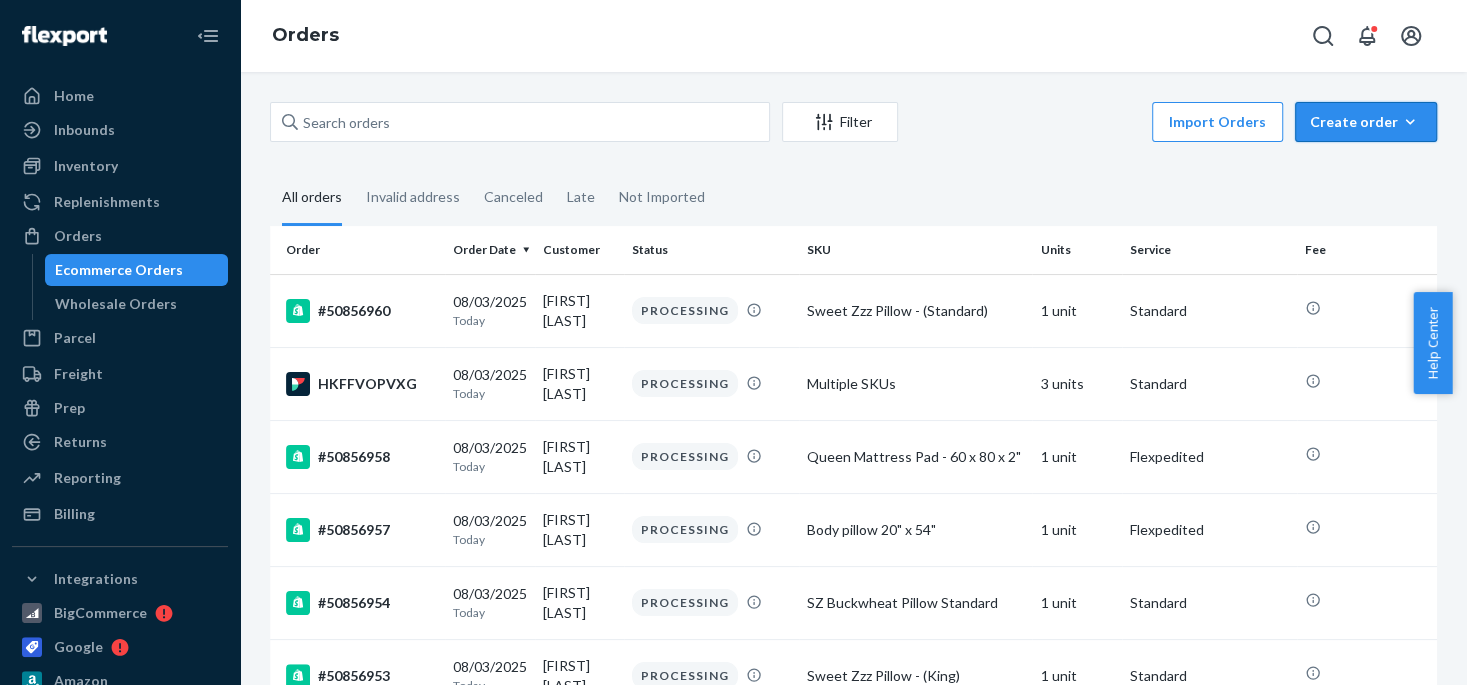 click on "Create order" at bounding box center [1366, 122] 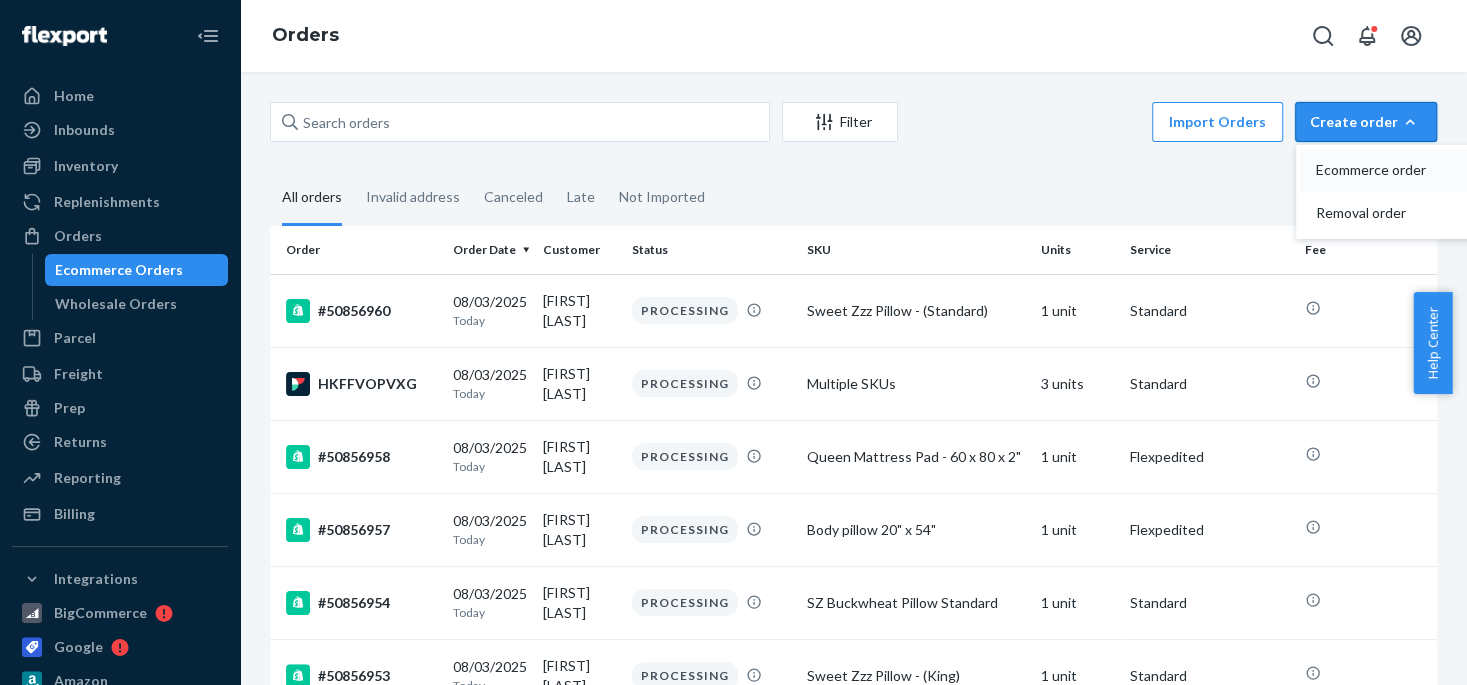 click on "Ecommerce order" at bounding box center [1378, 170] 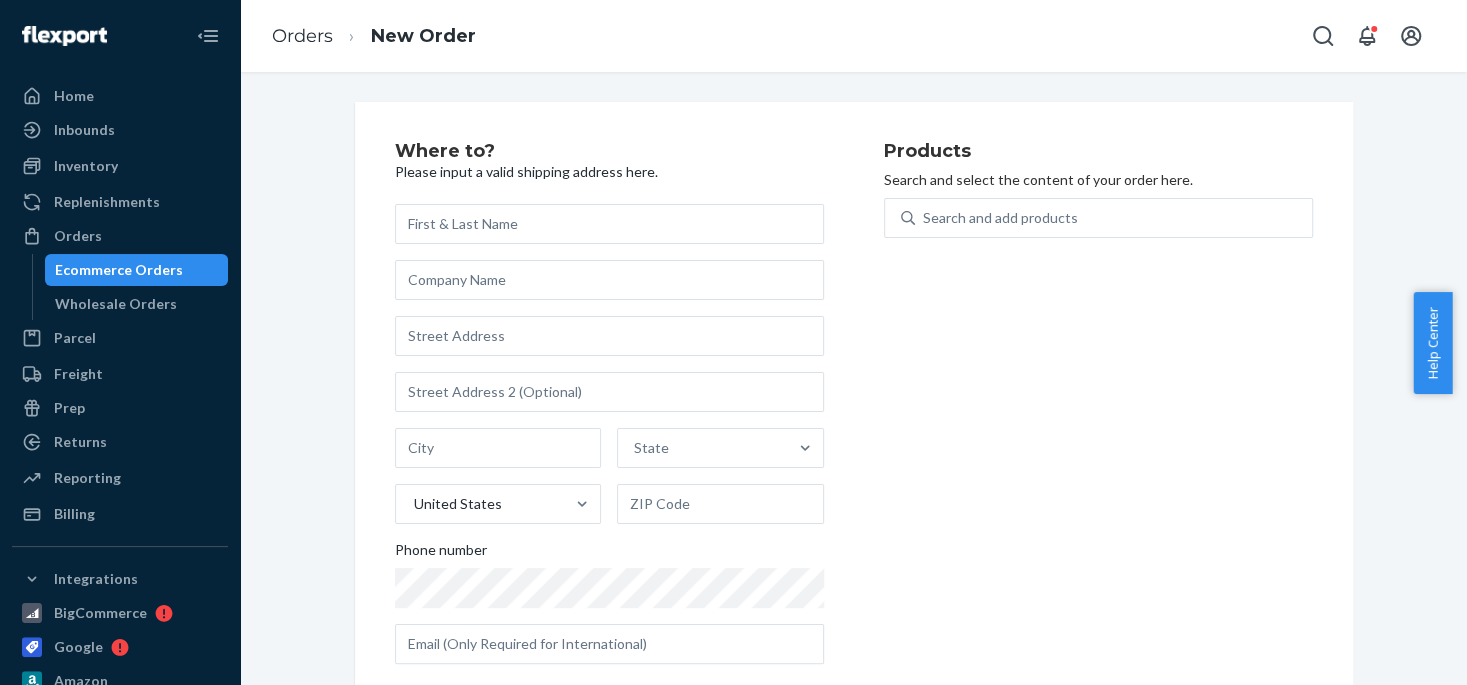 click at bounding box center (609, 224) 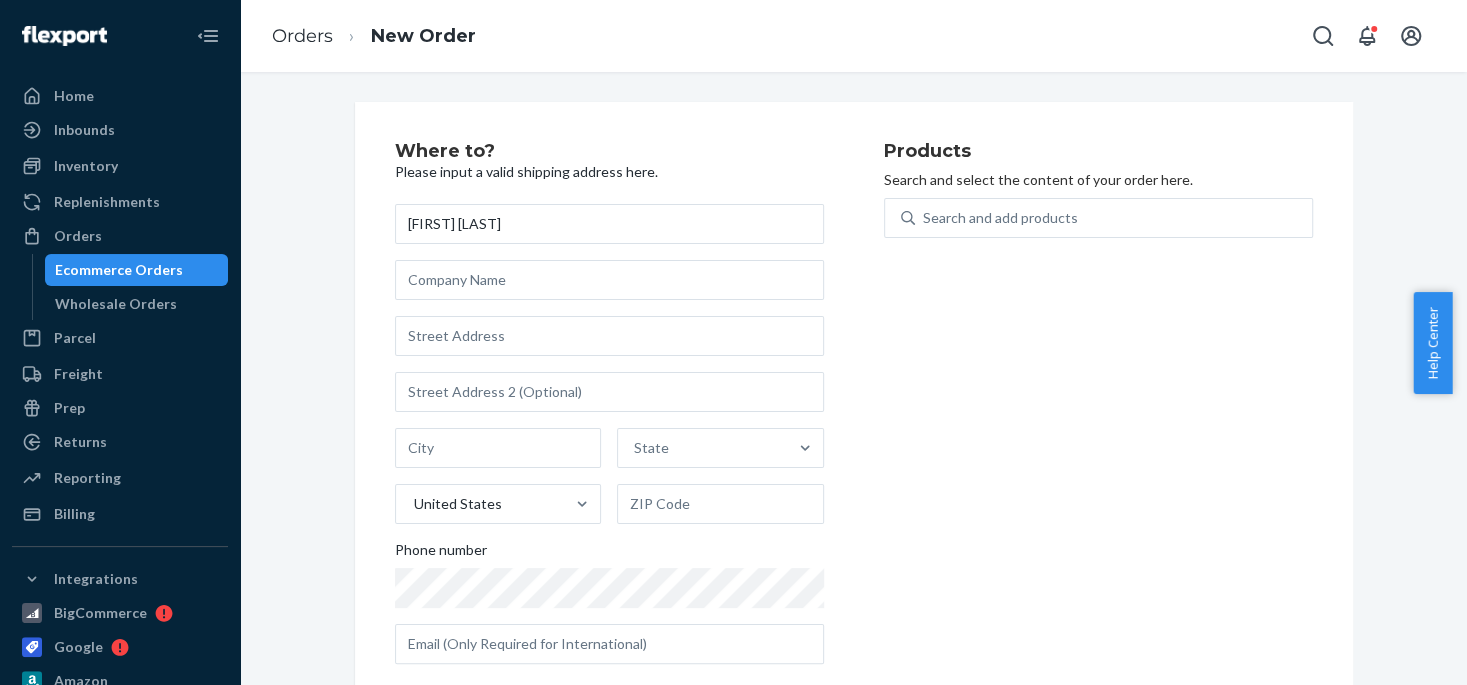 type on "[FIRST] [LAST]" 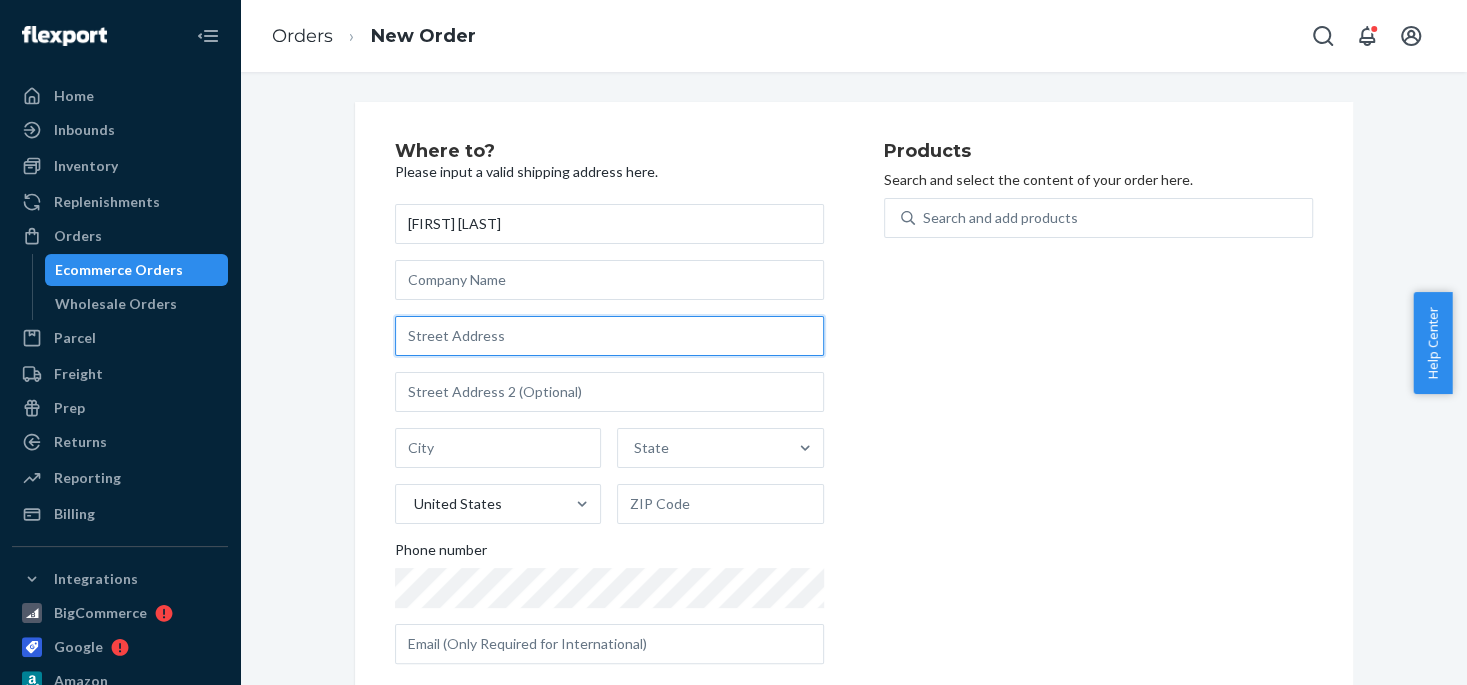 paste on "[NUMBER] [STREET]" 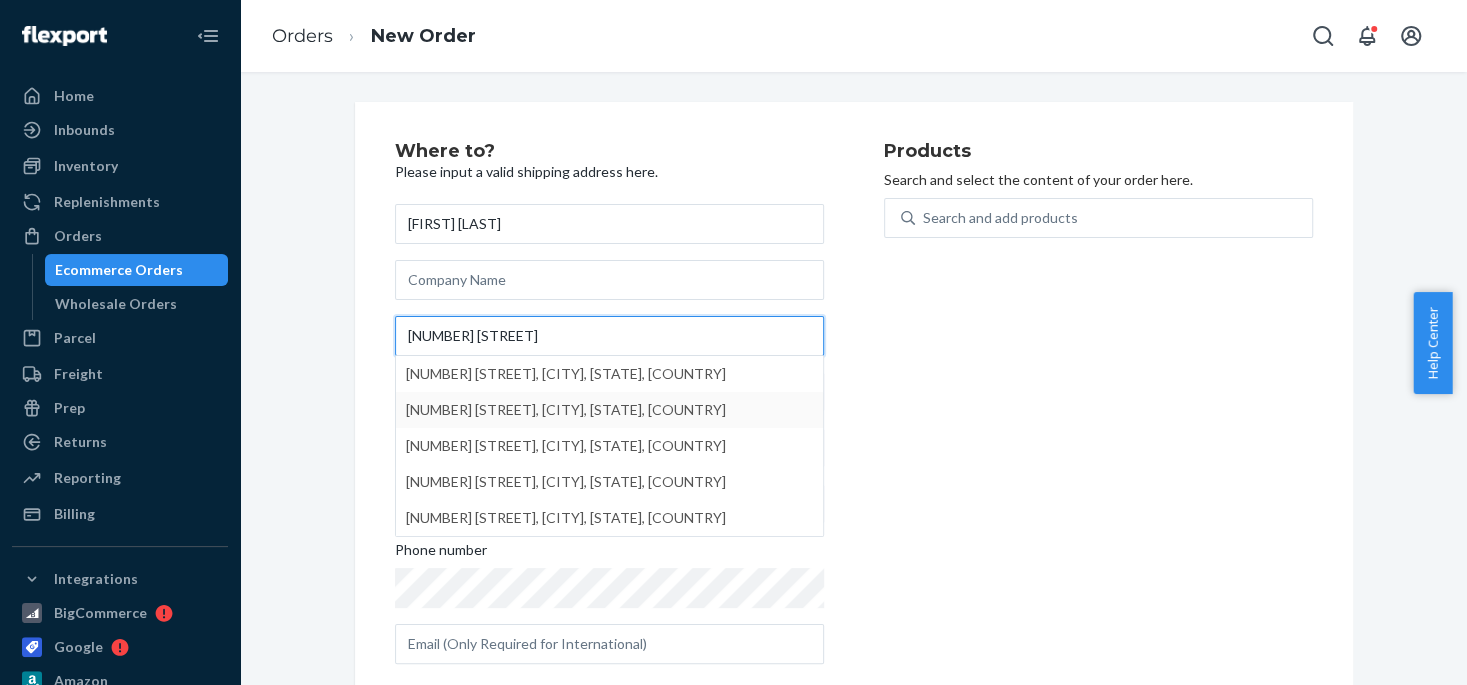 type on "[NUMBER] [STREET]" 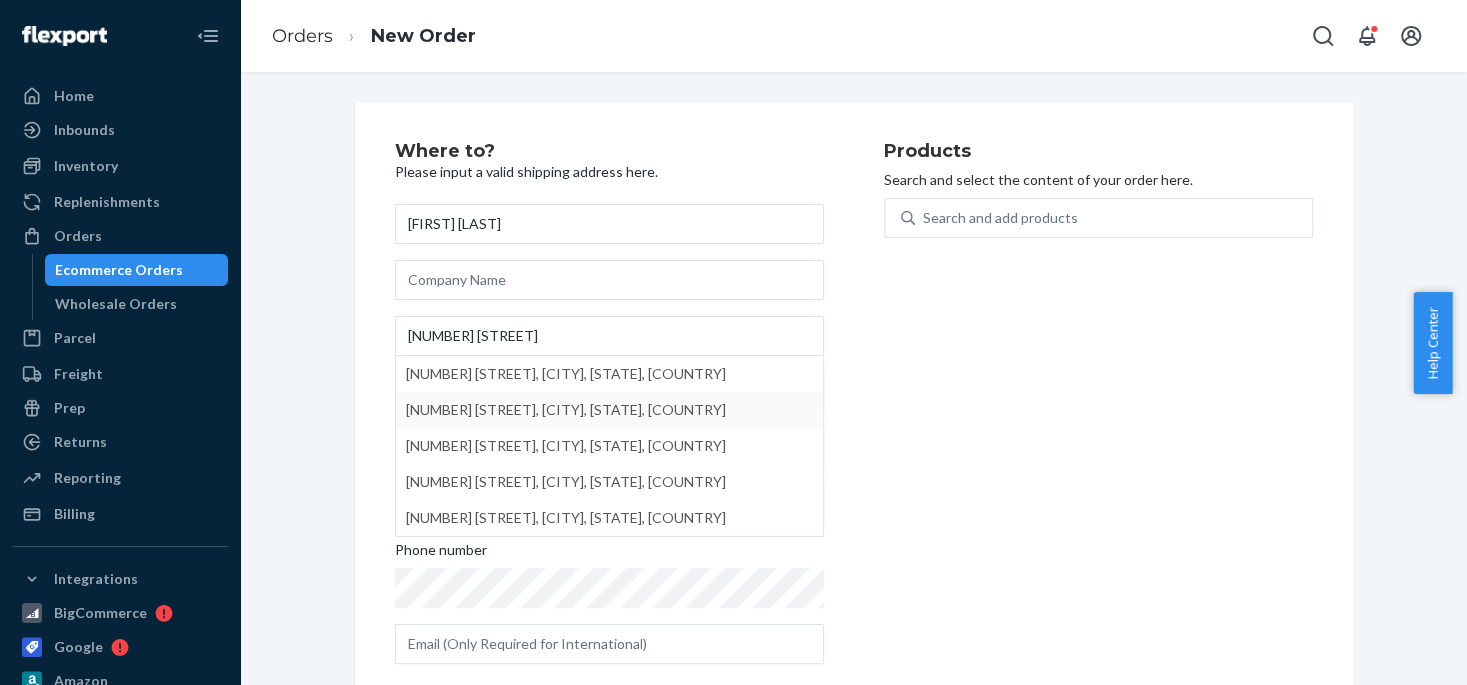 type on "[NAME]" 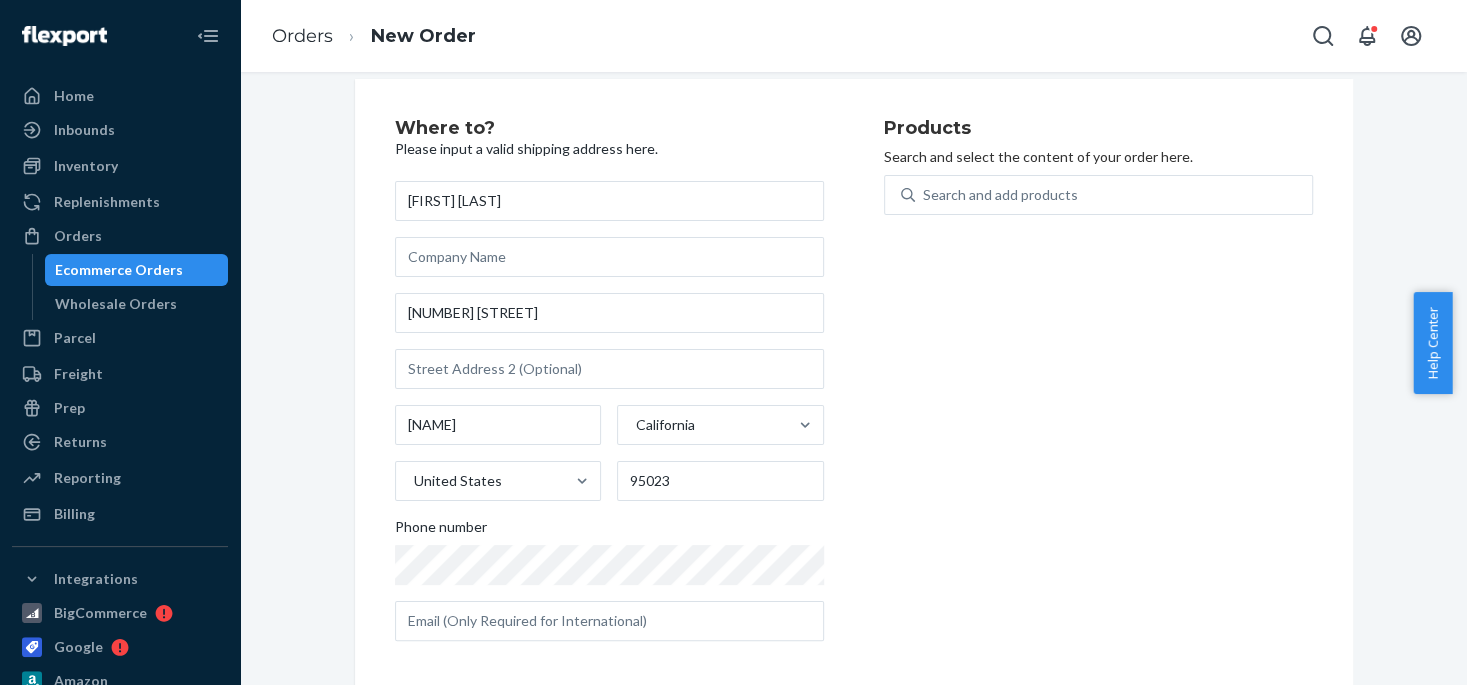 scroll, scrollTop: 35, scrollLeft: 0, axis: vertical 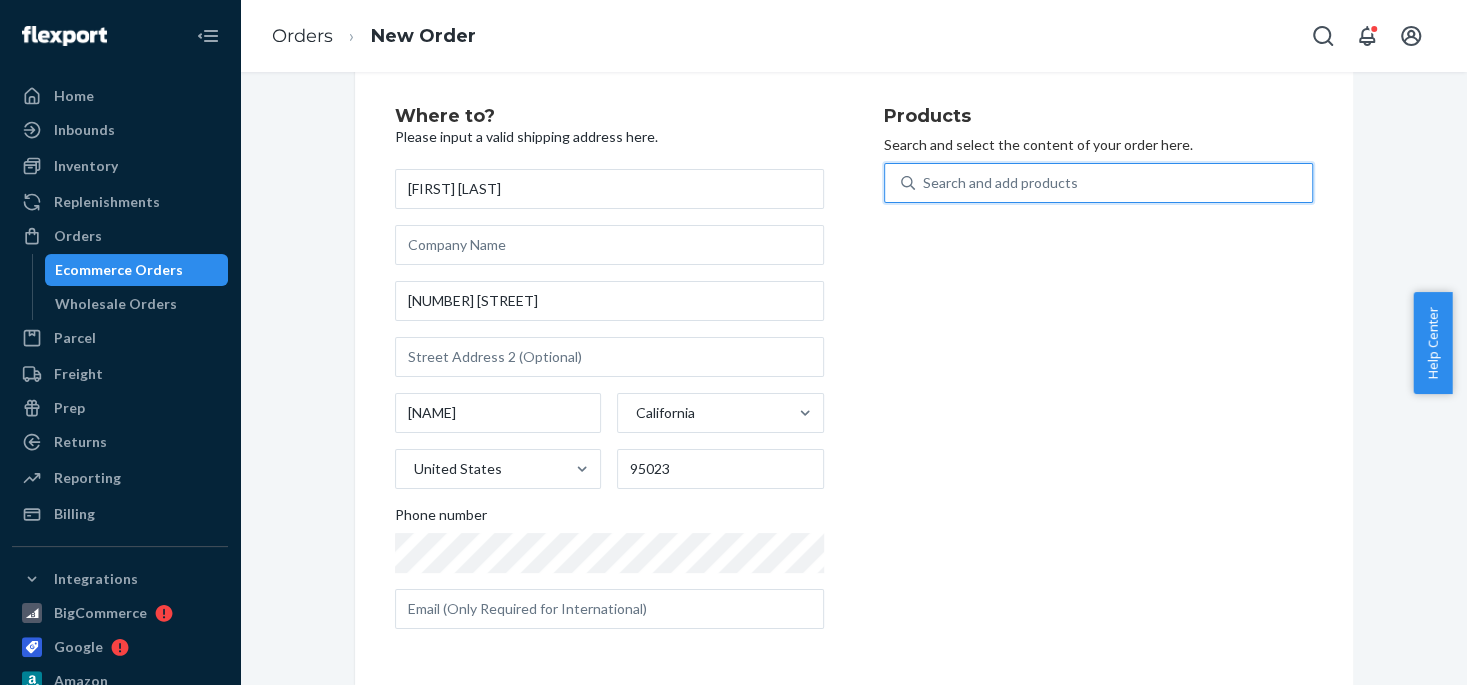 click on "Search and add products" at bounding box center (1000, 183) 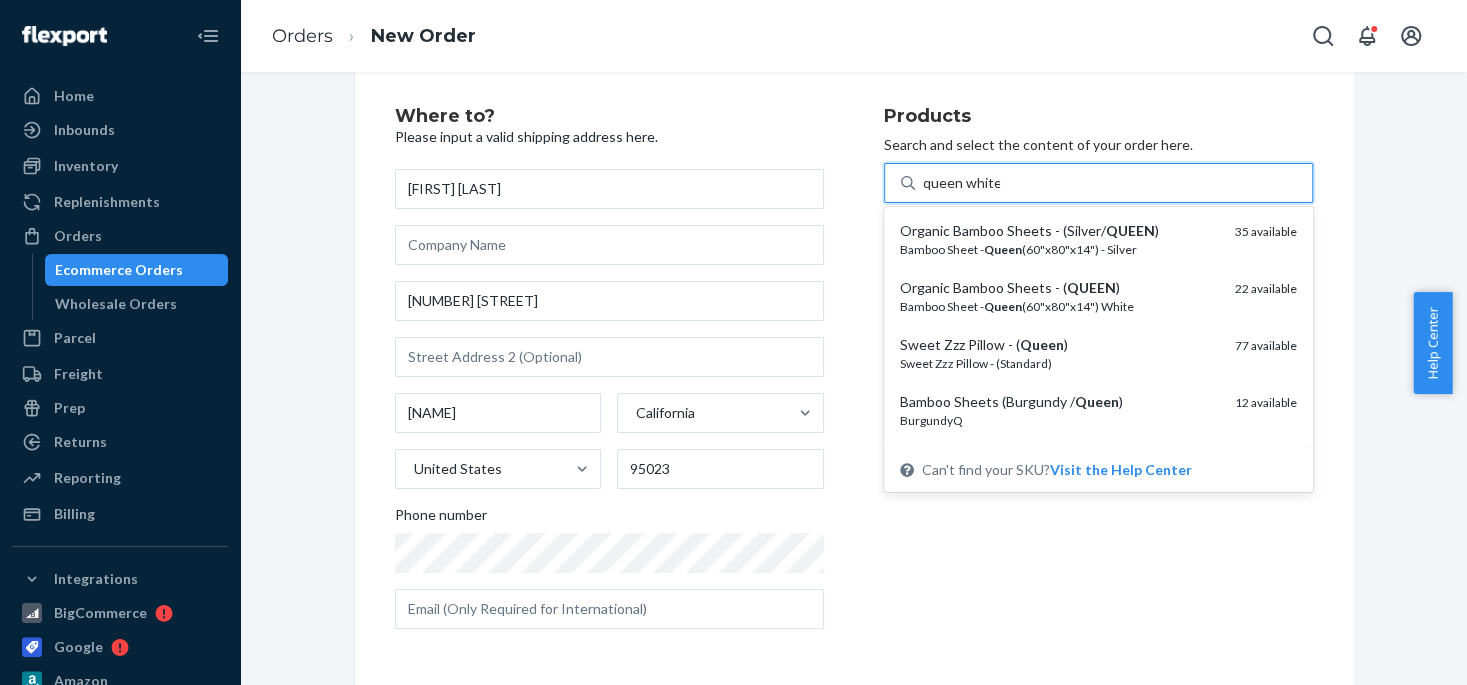type on "queen white" 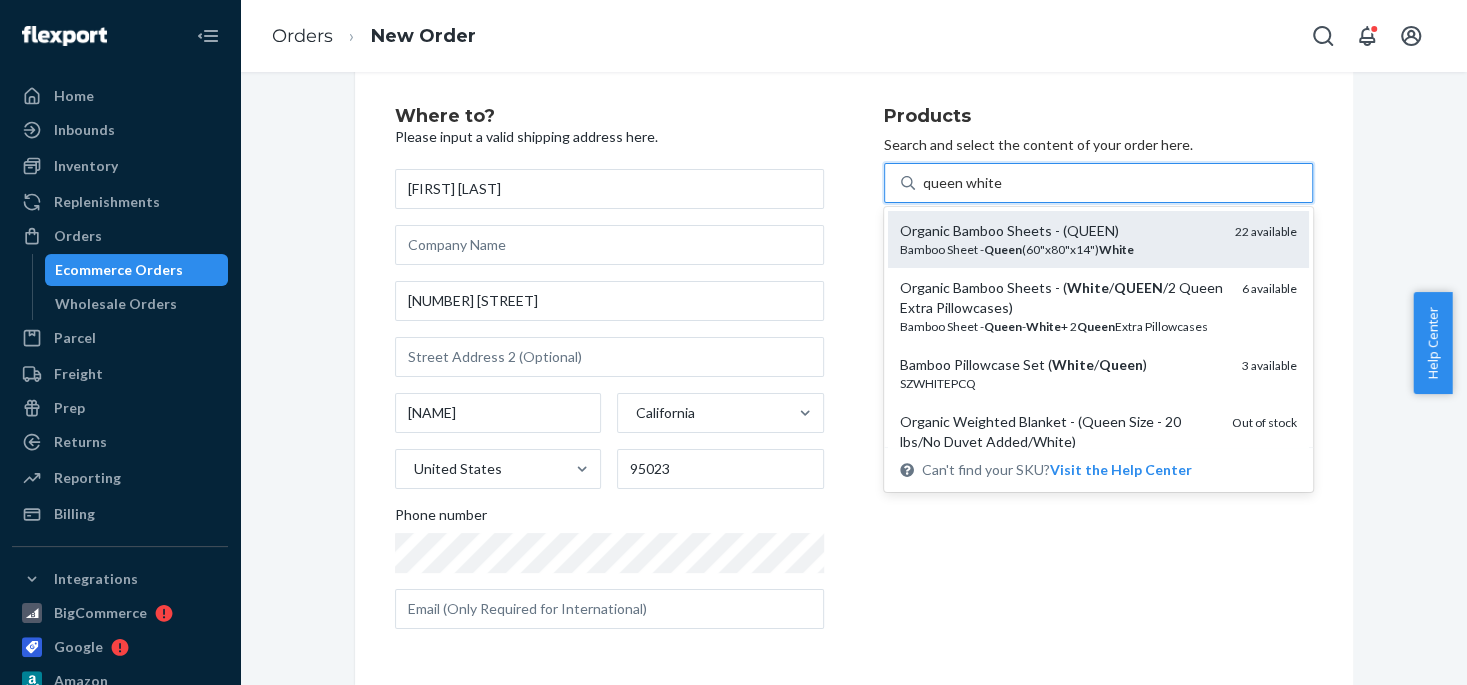 click on "[TYPE] - [SIZE] ([SIZE]x[SIZE]x[SIZE]) [COLOR]" at bounding box center [1059, 249] 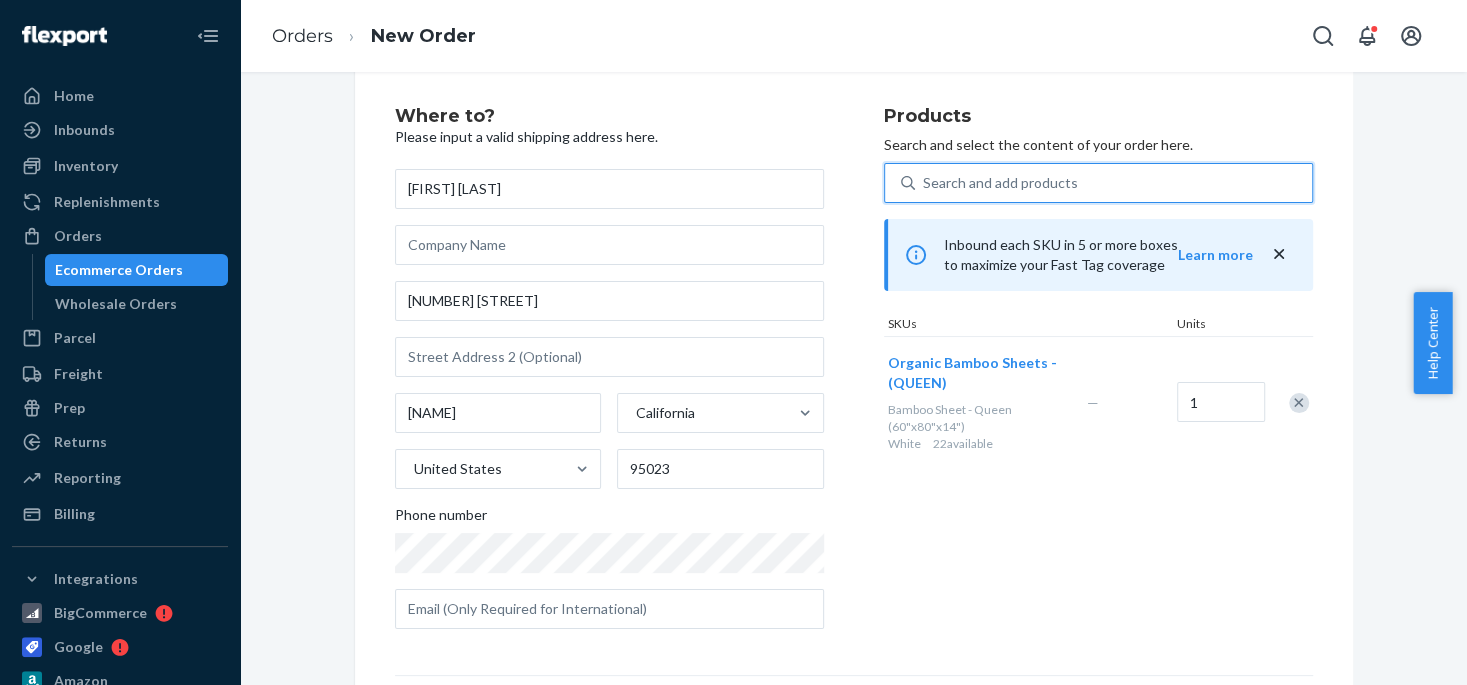 click on "Search and add products" at bounding box center [1113, 183] 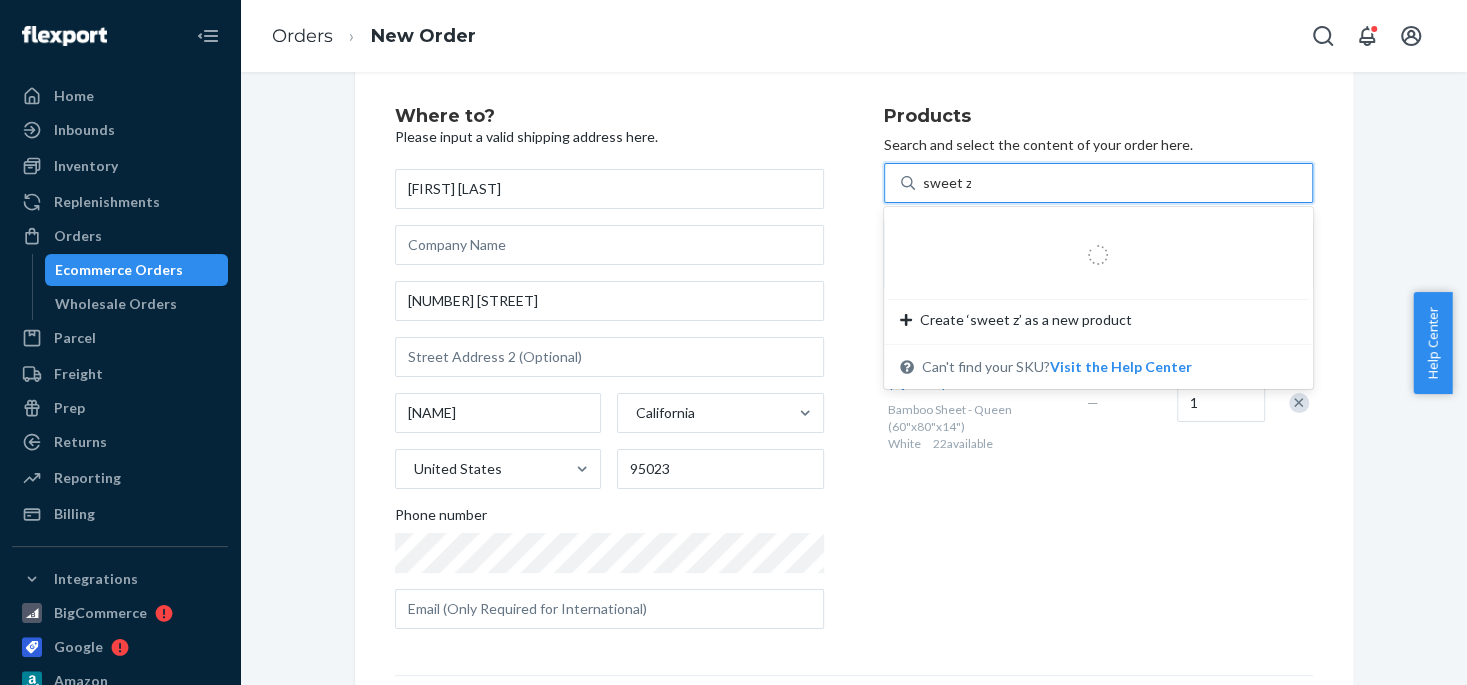 type on "sweet zzz" 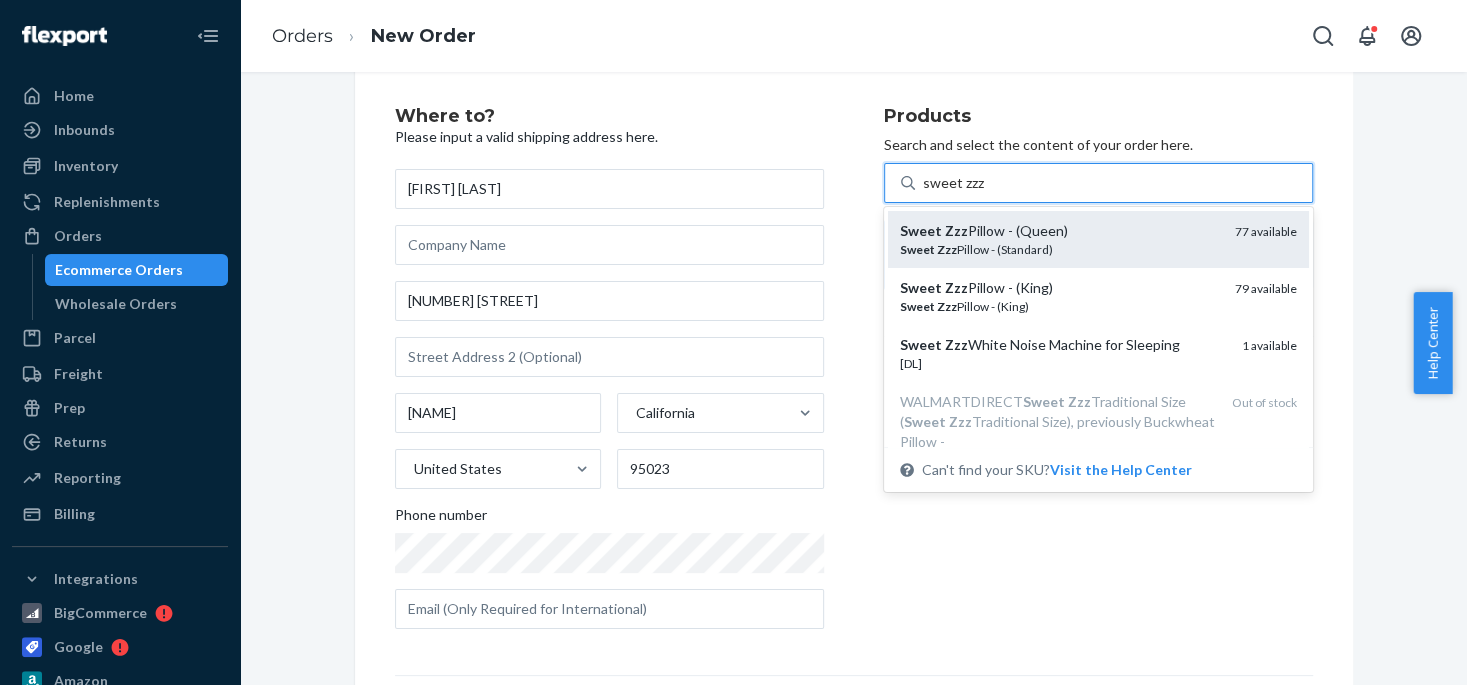 click on "77 available" at bounding box center [1266, 231] 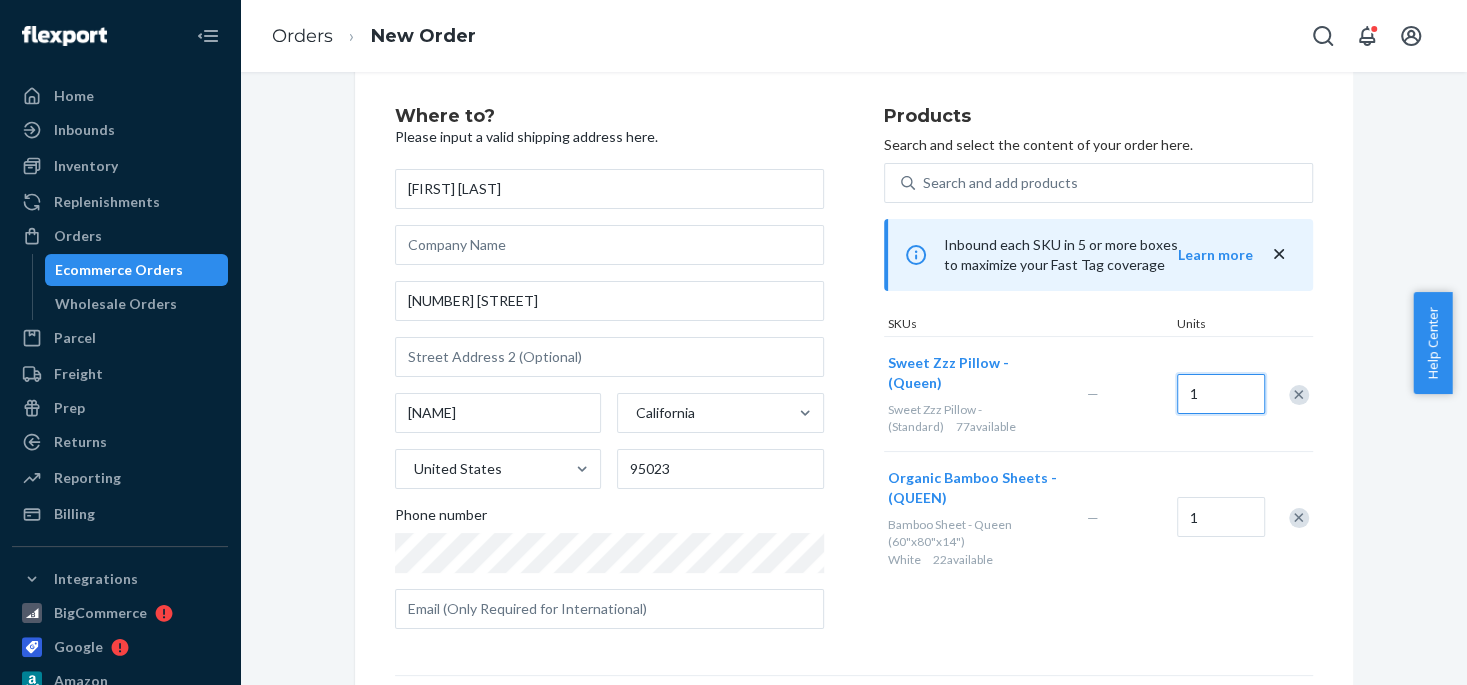 click on "1" at bounding box center (1221, 394) 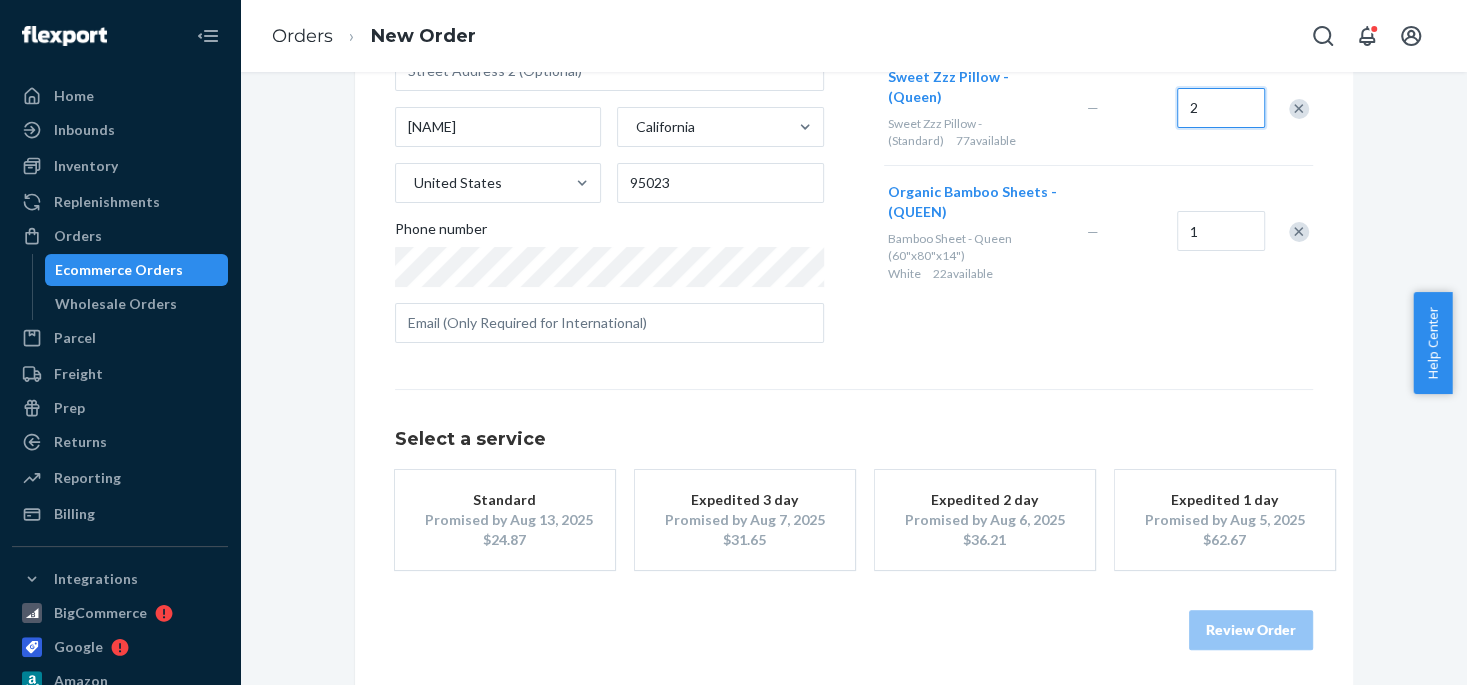scroll, scrollTop: 325, scrollLeft: 0, axis: vertical 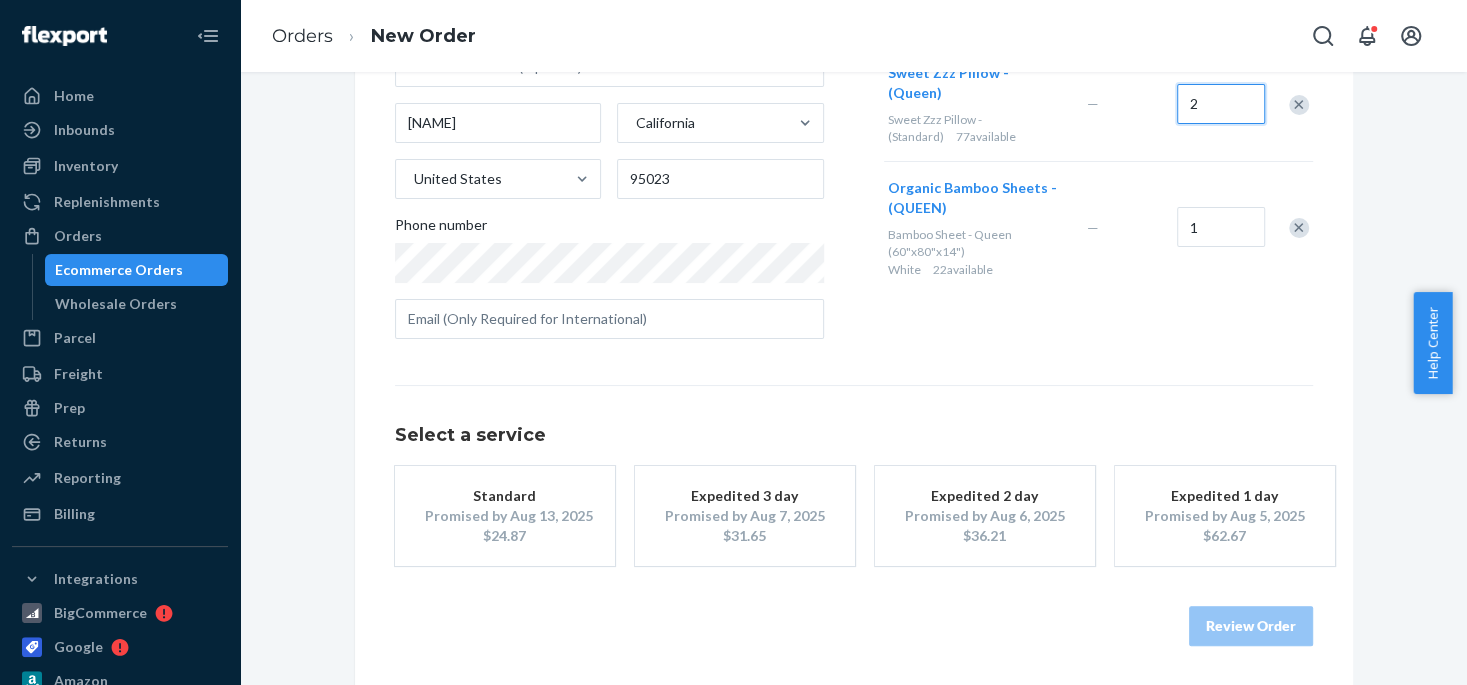 type on "2" 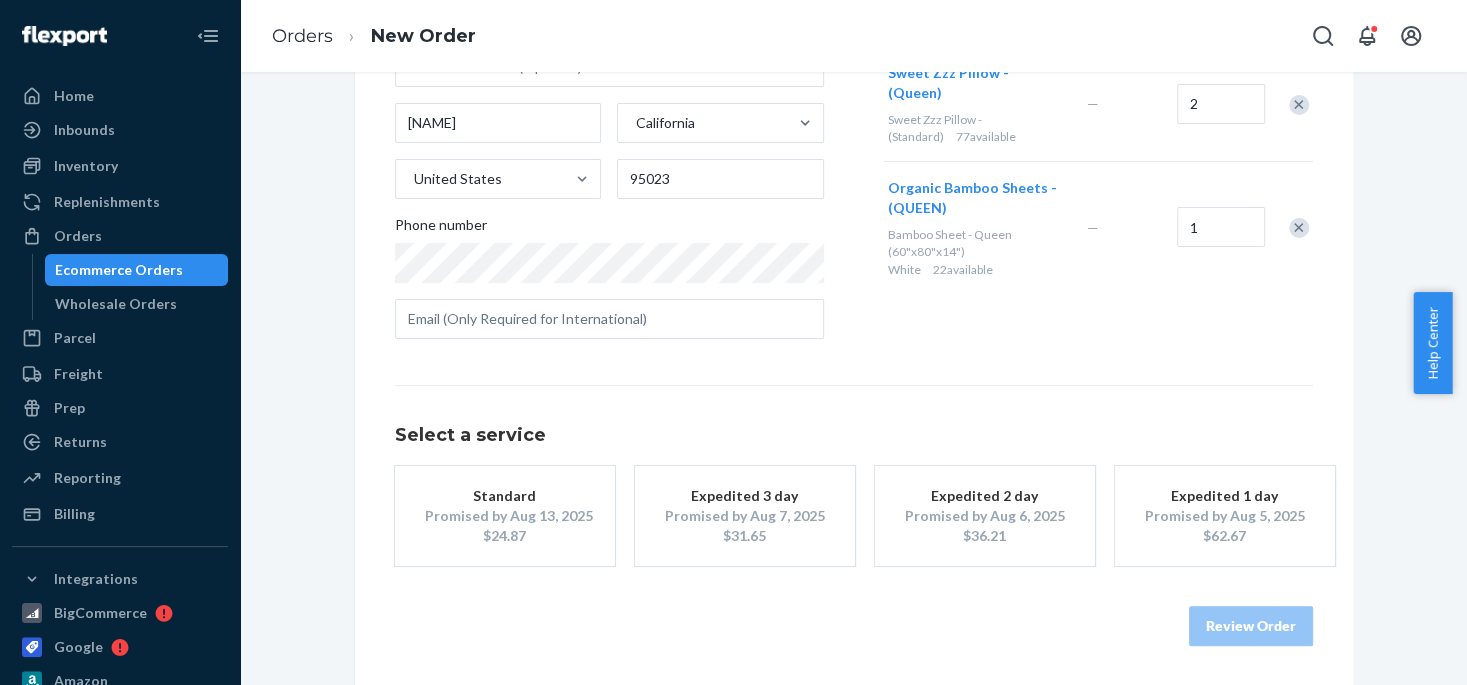 click on "Promised by Aug 13, 2025" at bounding box center (505, 516) 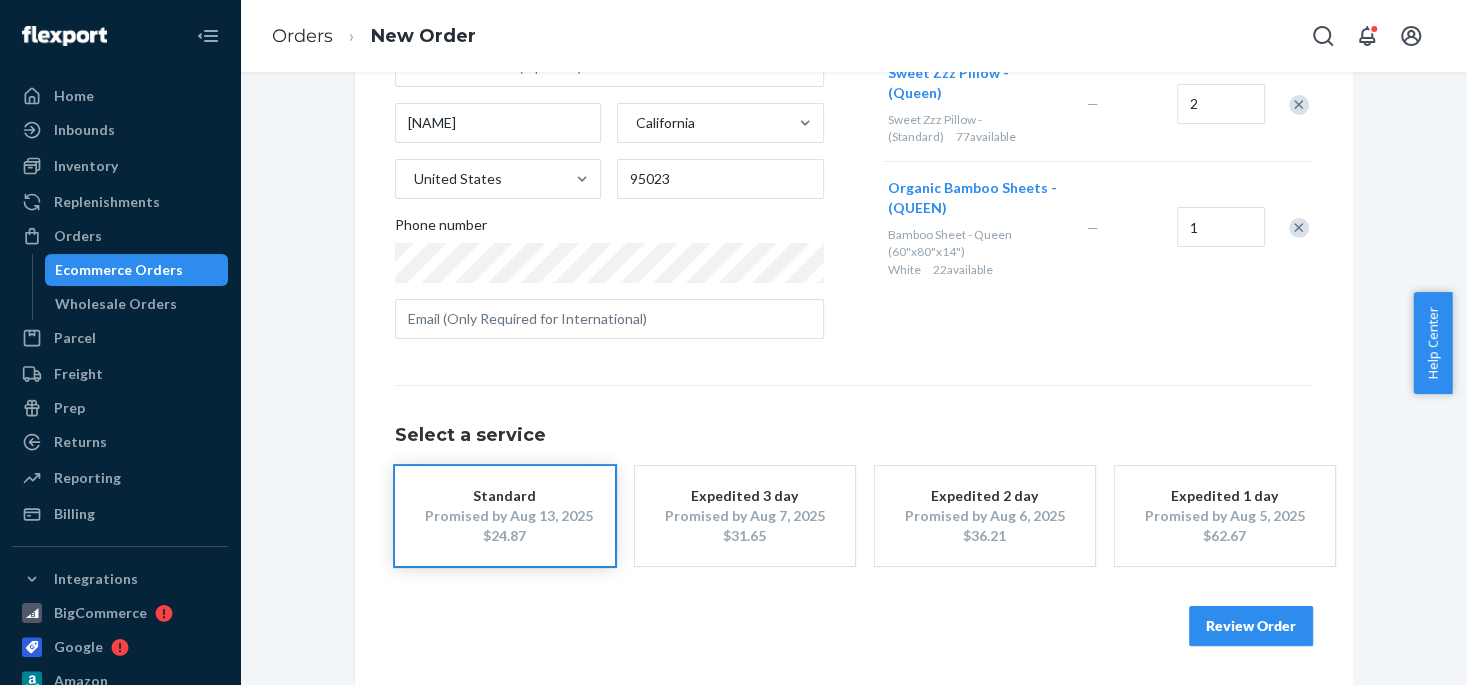 click on "Review Order" at bounding box center [1251, 626] 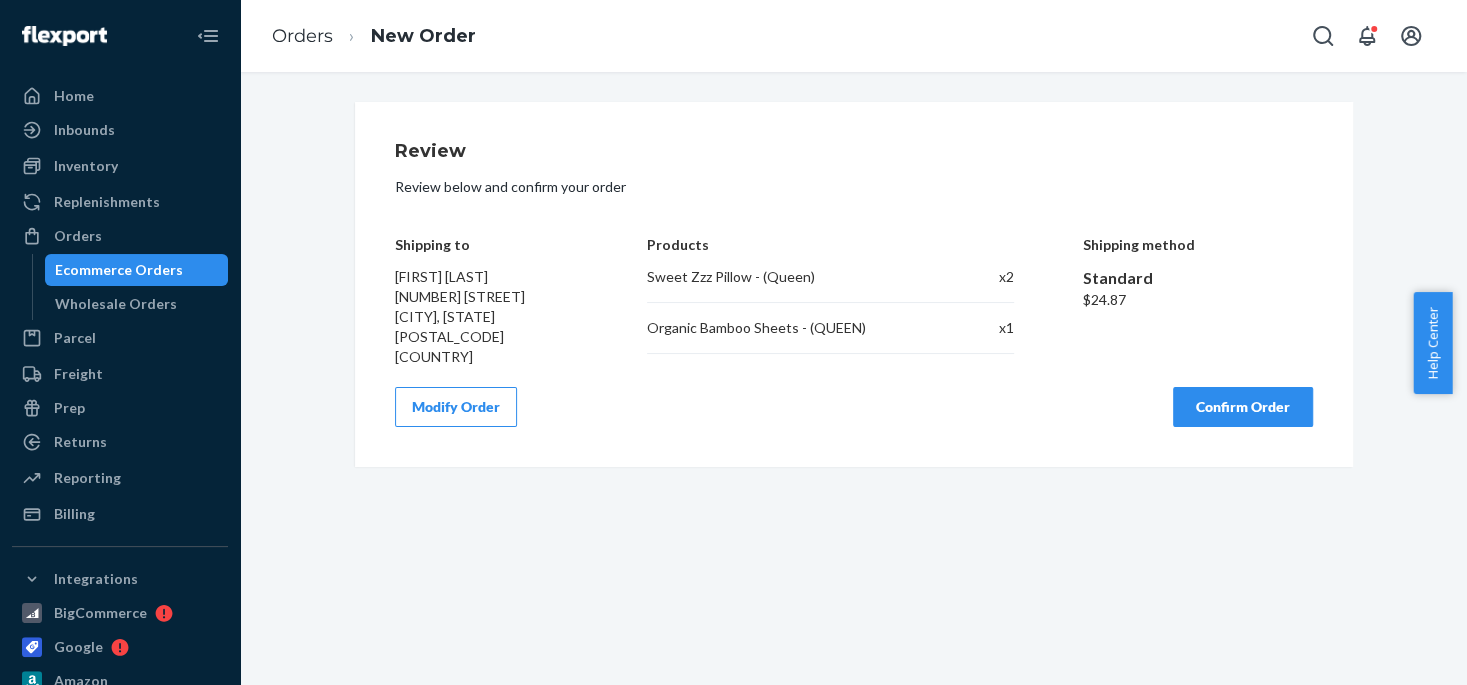 scroll, scrollTop: 0, scrollLeft: 0, axis: both 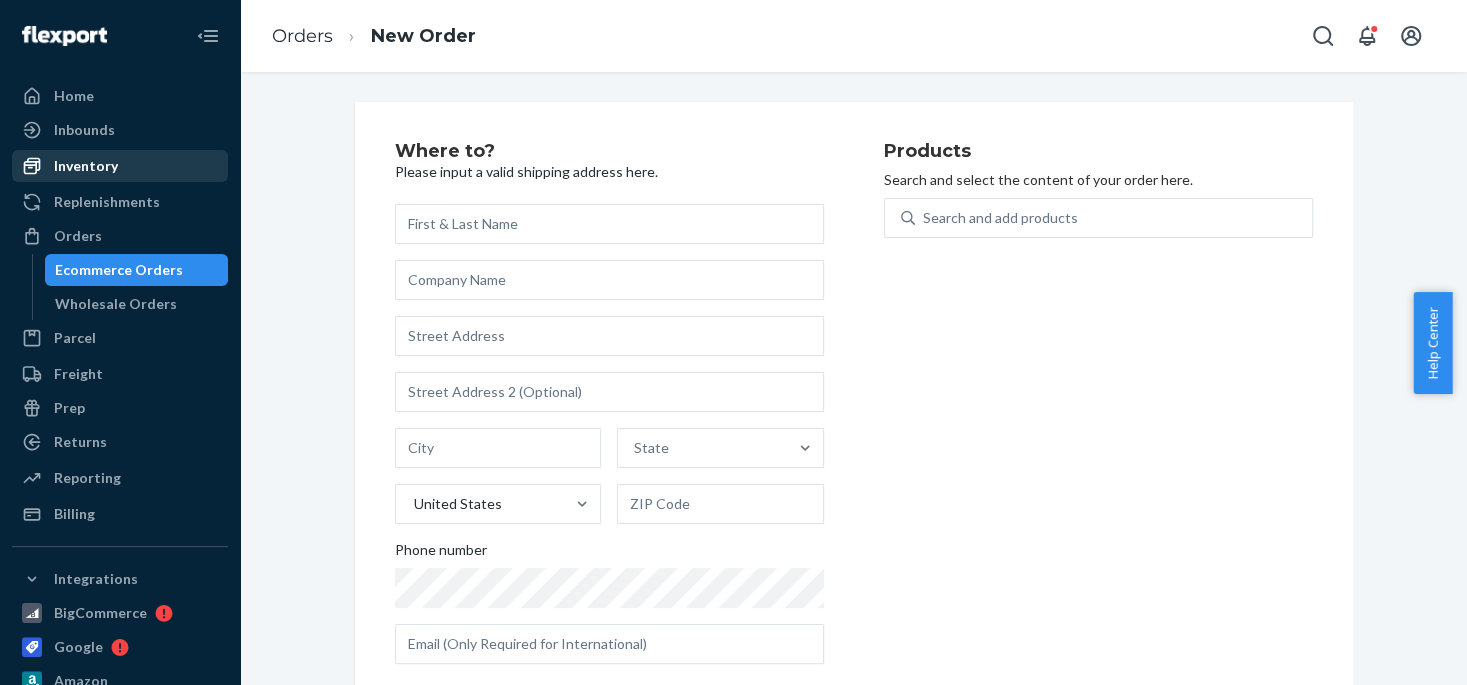 click on "Inventory" at bounding box center (86, 166) 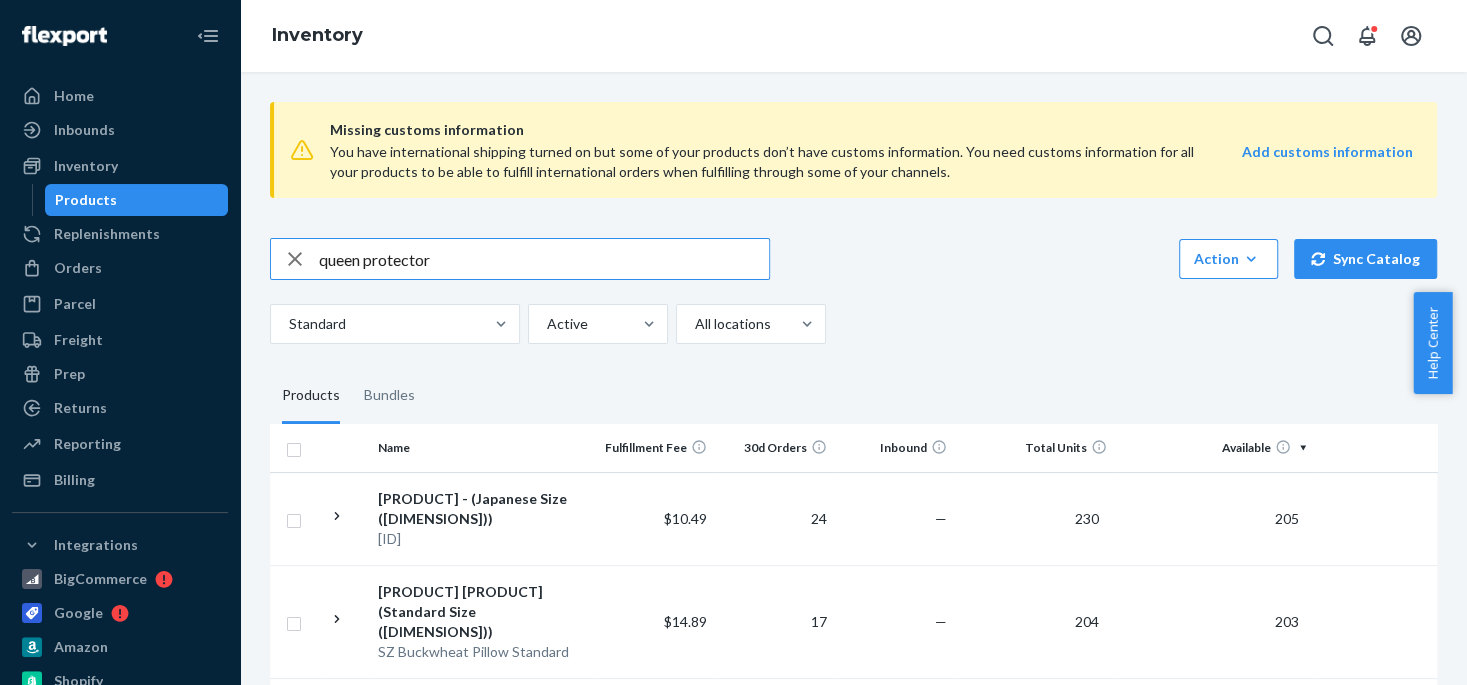 type on "queen protector" 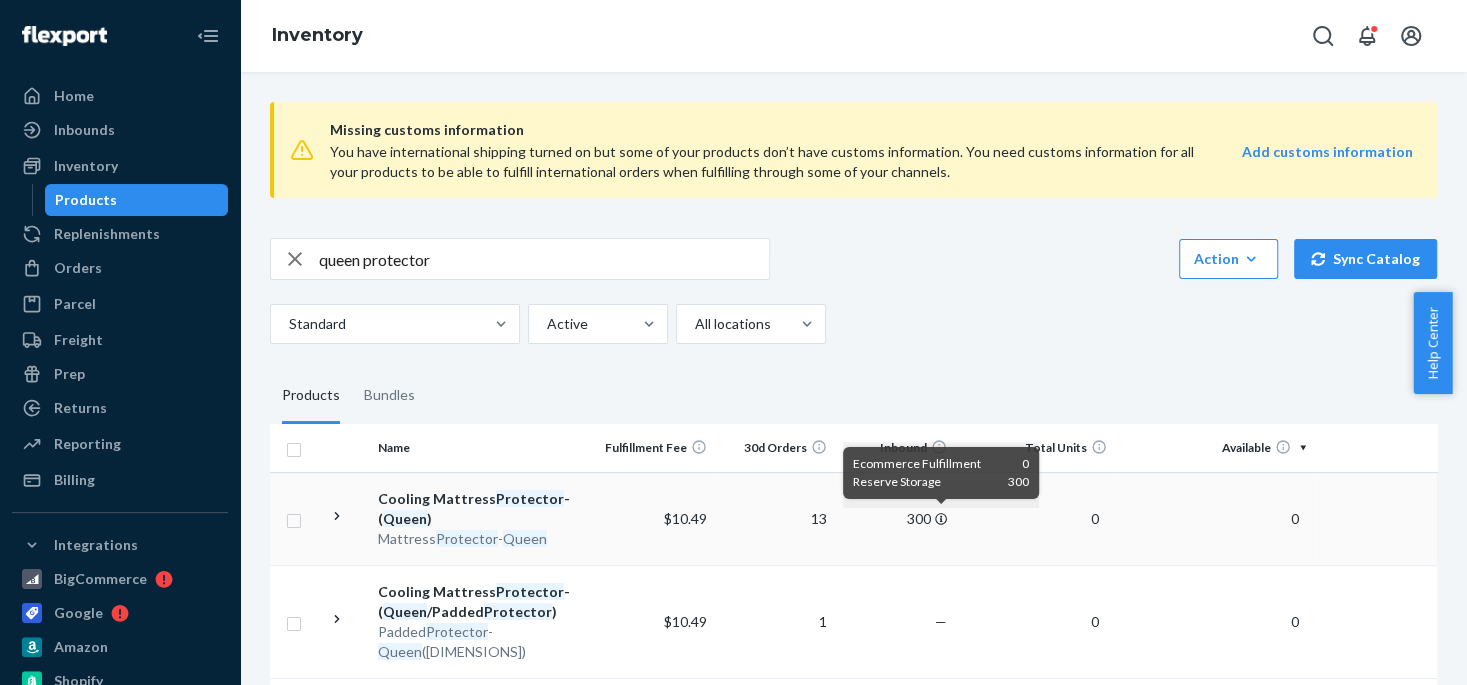 click 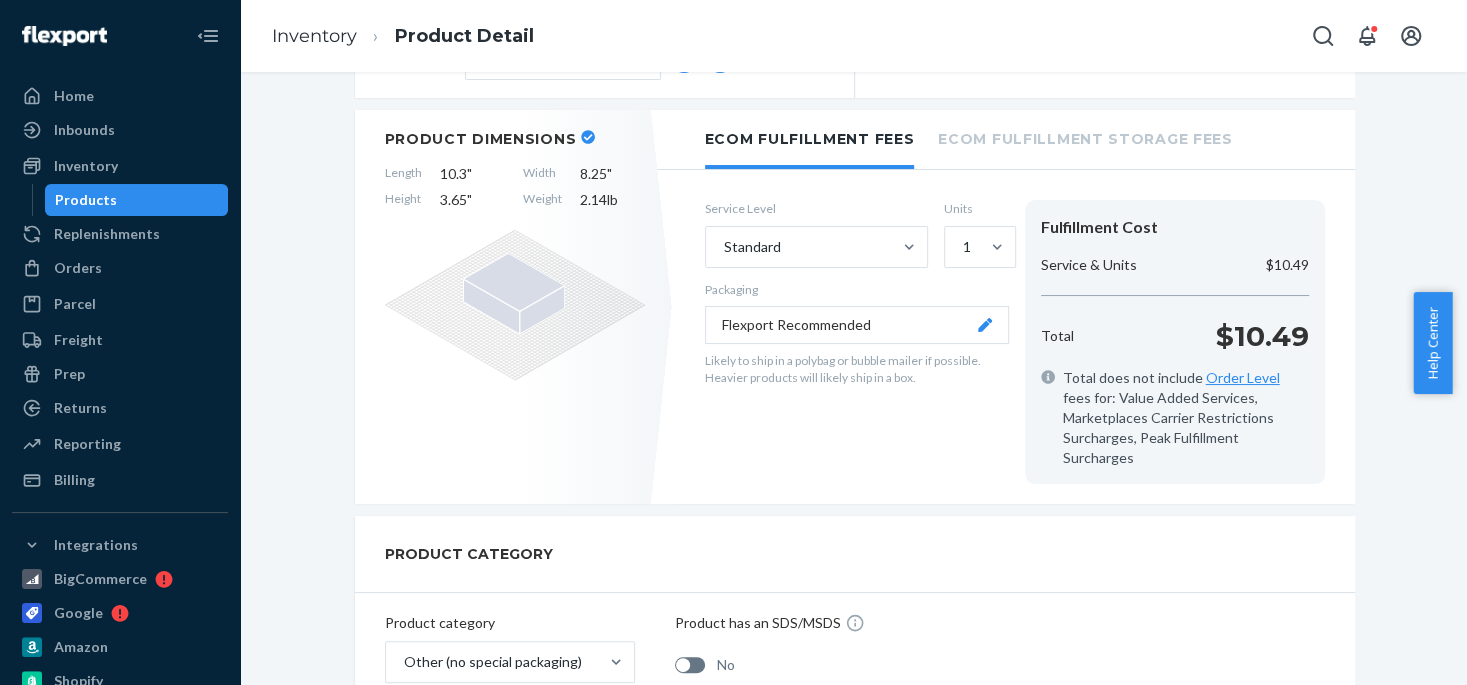 scroll, scrollTop: 0, scrollLeft: 0, axis: both 